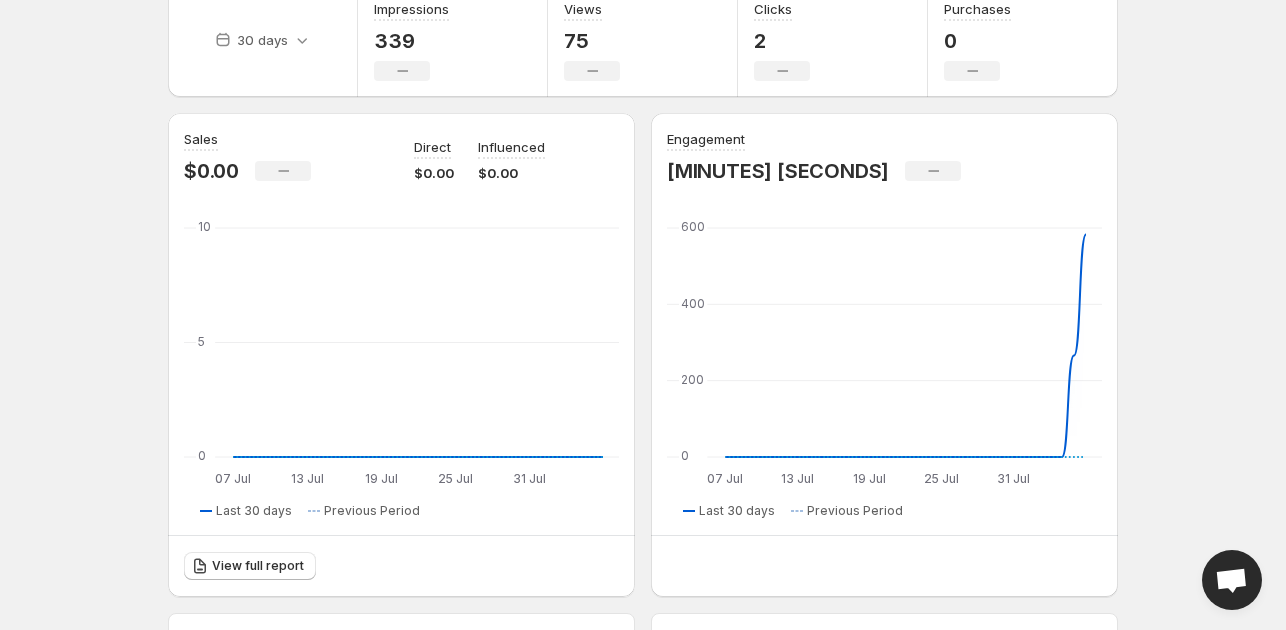 scroll, scrollTop: 0, scrollLeft: 0, axis: both 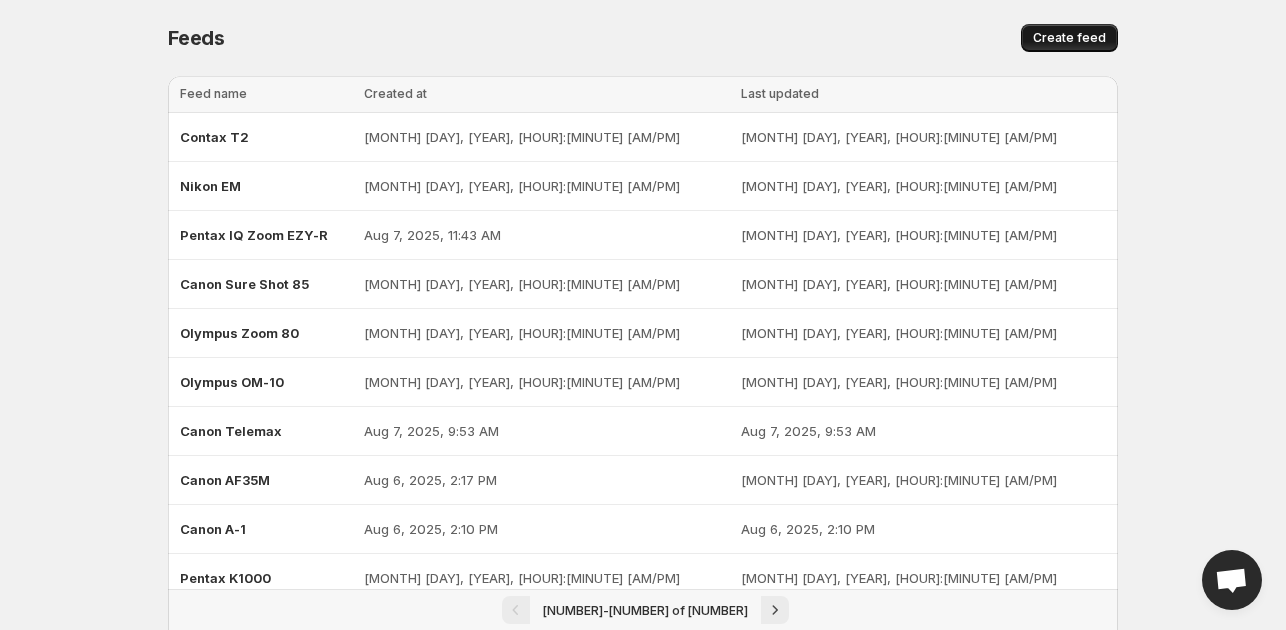 click on "Create feed" at bounding box center [1069, 38] 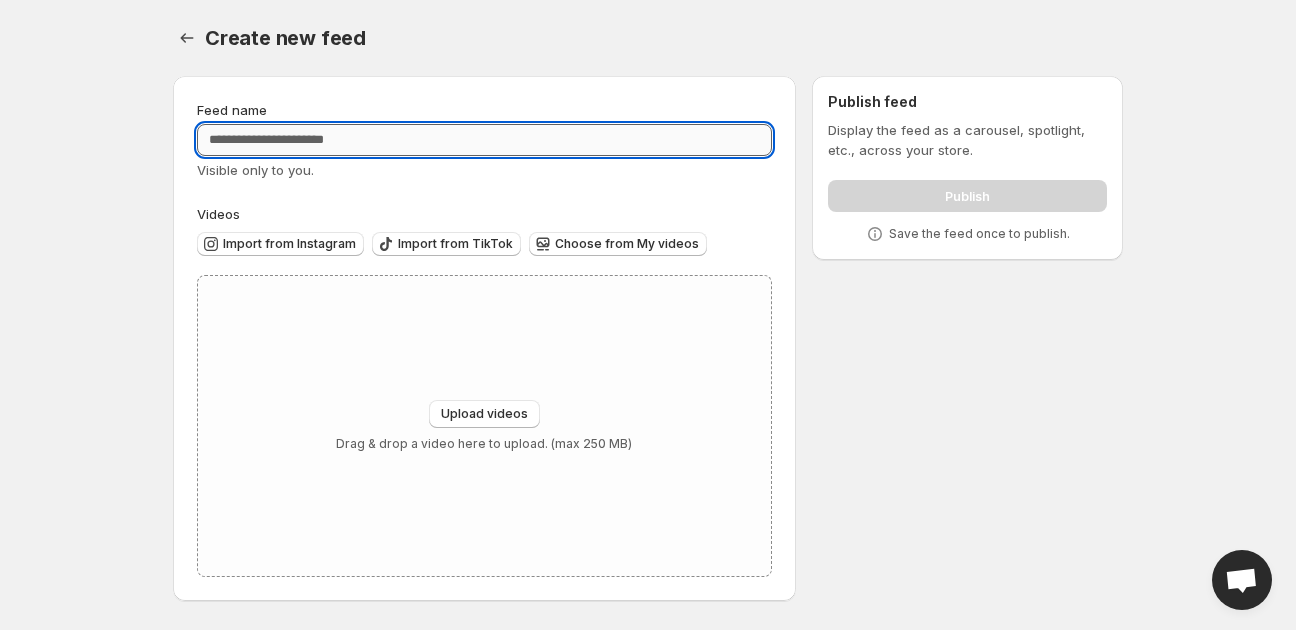 click on "Feed name" at bounding box center [484, 140] 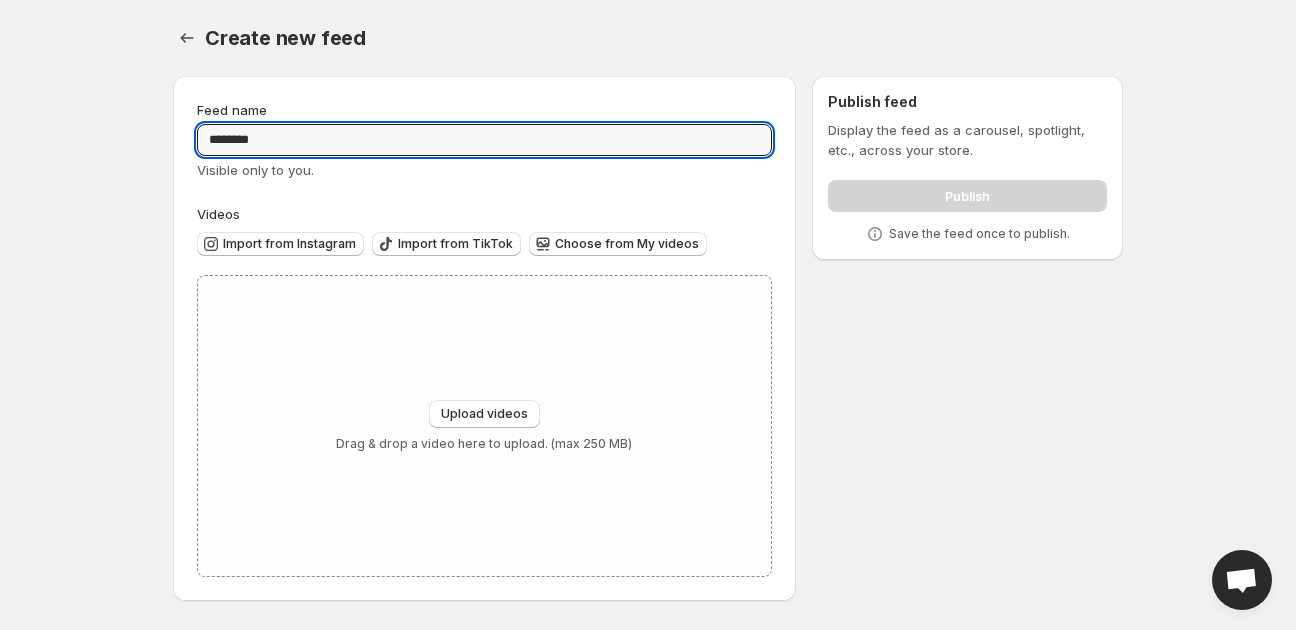 type on "********" 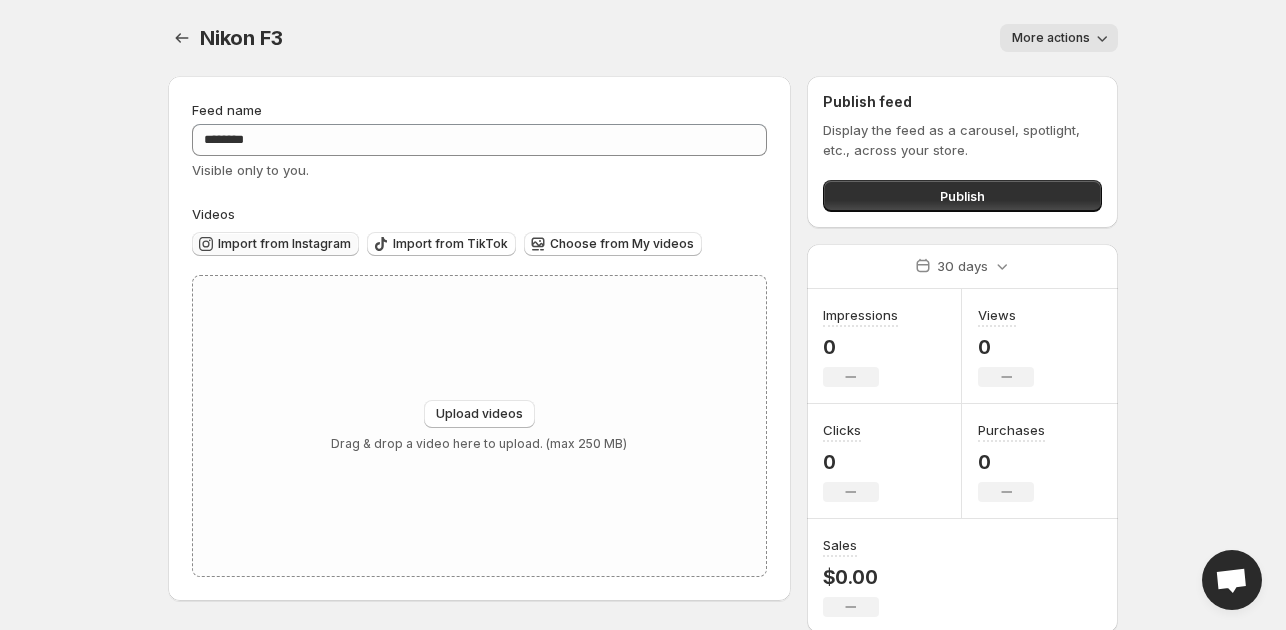 click on "Import from Instagram" at bounding box center [284, 244] 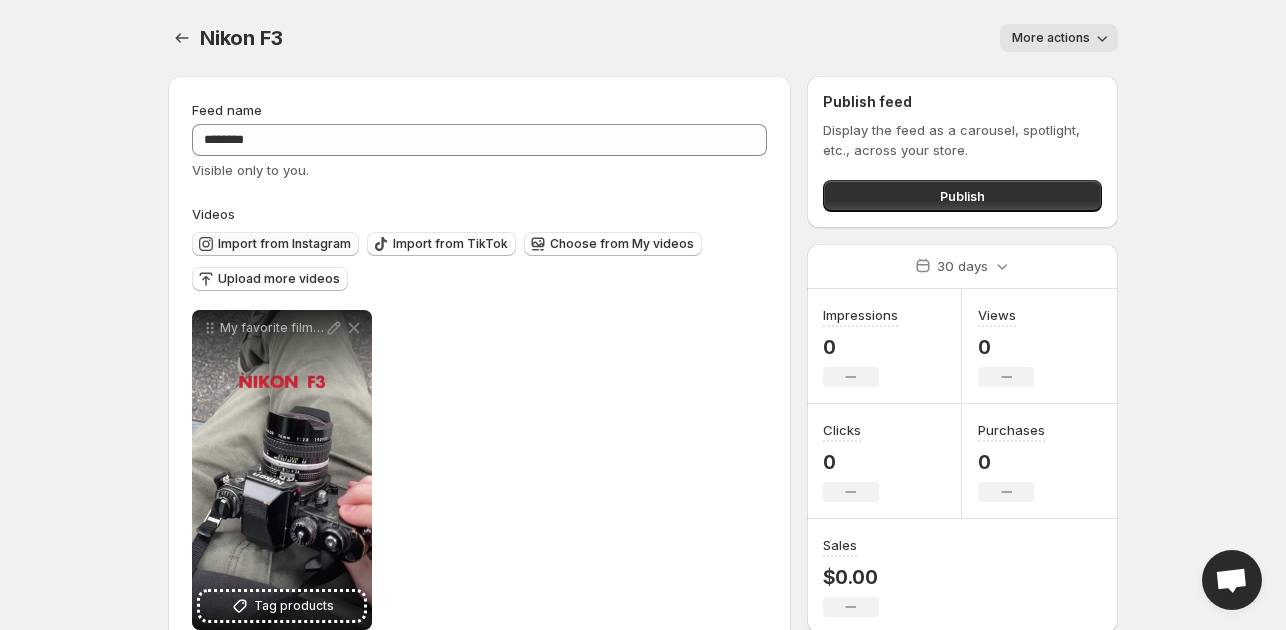 click on "Import from Instagram" at bounding box center (275, 244) 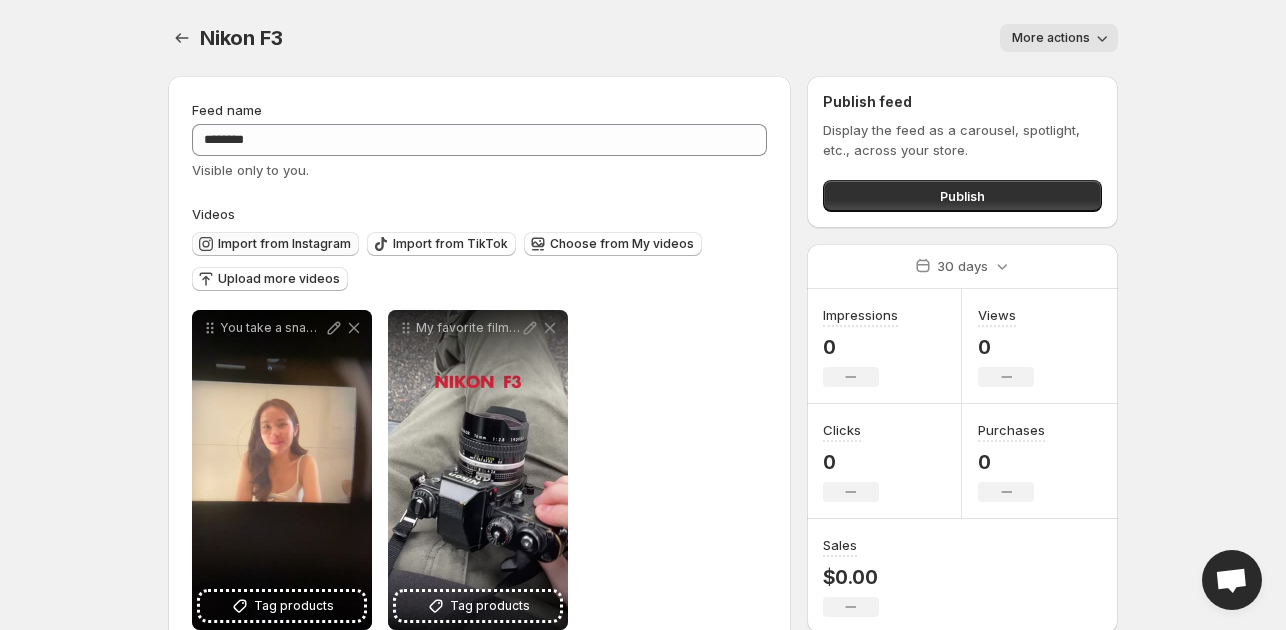 click on "Import from Instagram" at bounding box center (284, 244) 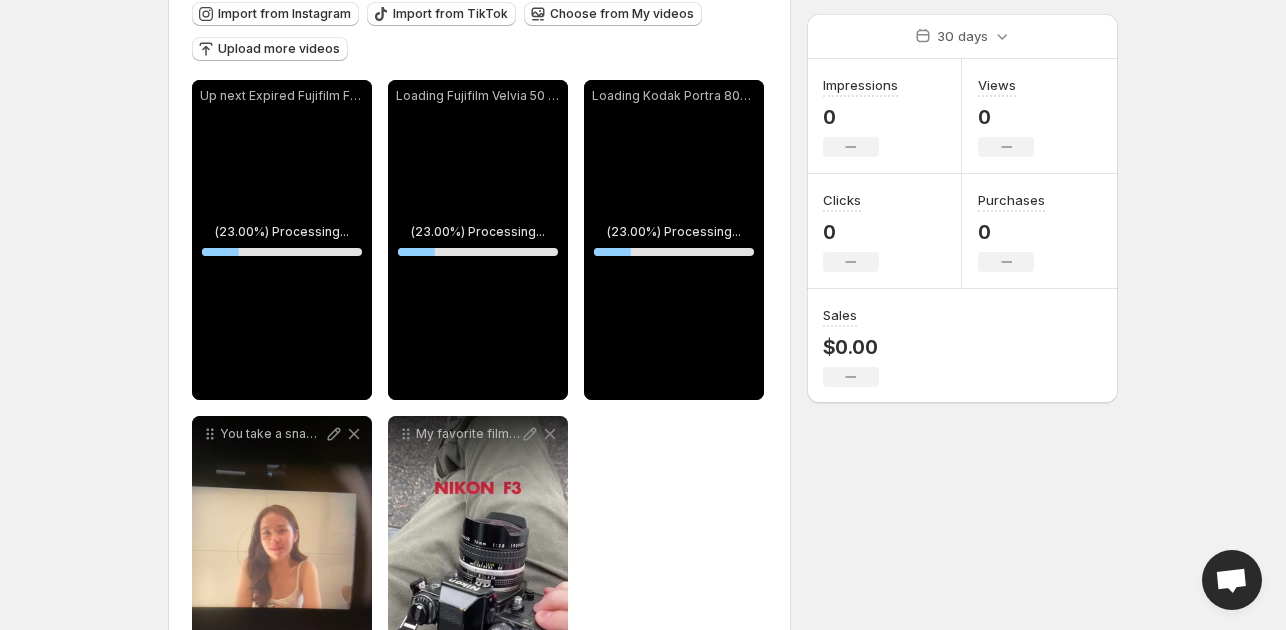 scroll, scrollTop: 84, scrollLeft: 0, axis: vertical 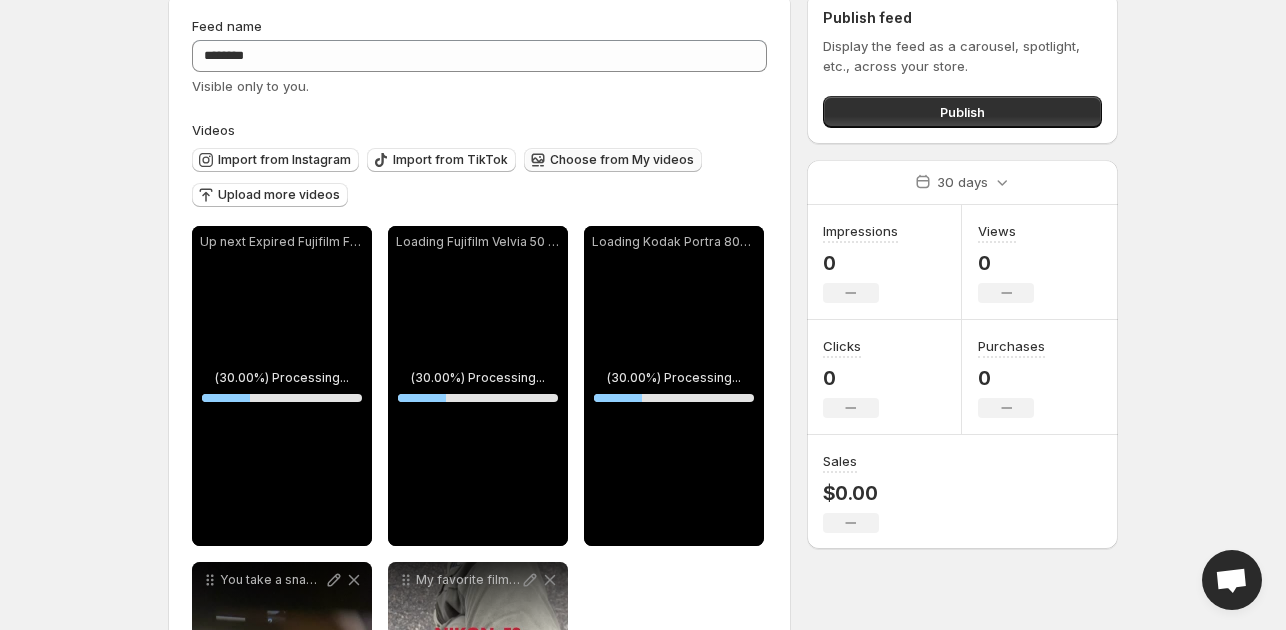 click on "Choose from My videos" at bounding box center [622, 160] 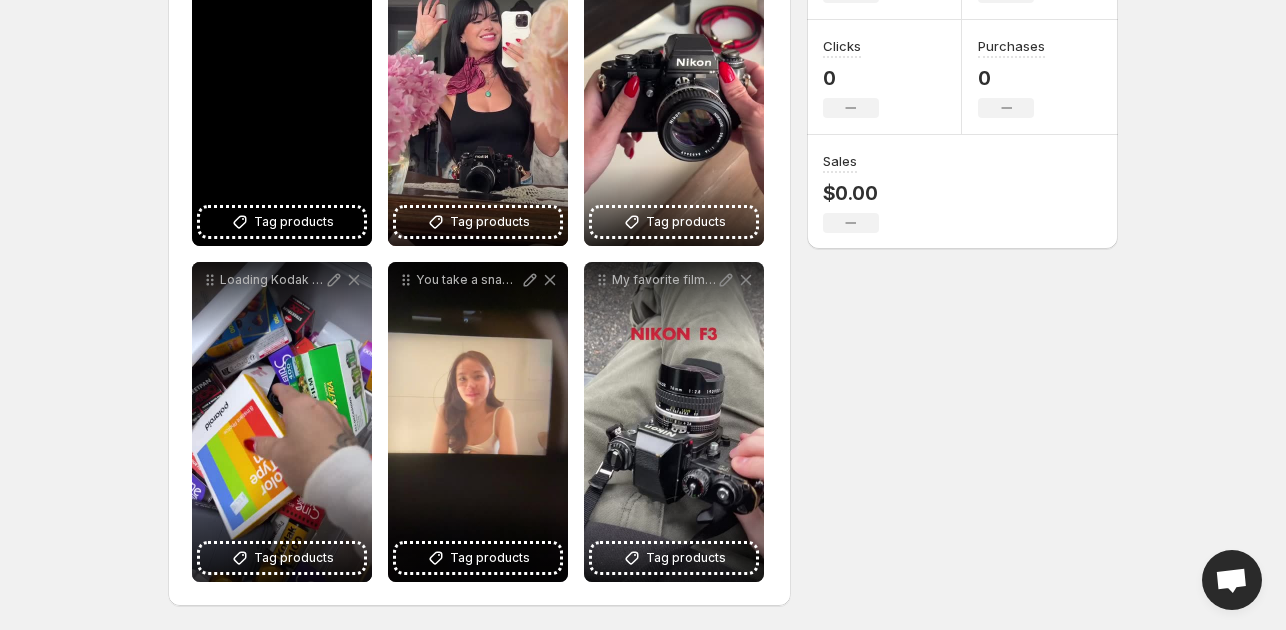 scroll, scrollTop: 284, scrollLeft: 0, axis: vertical 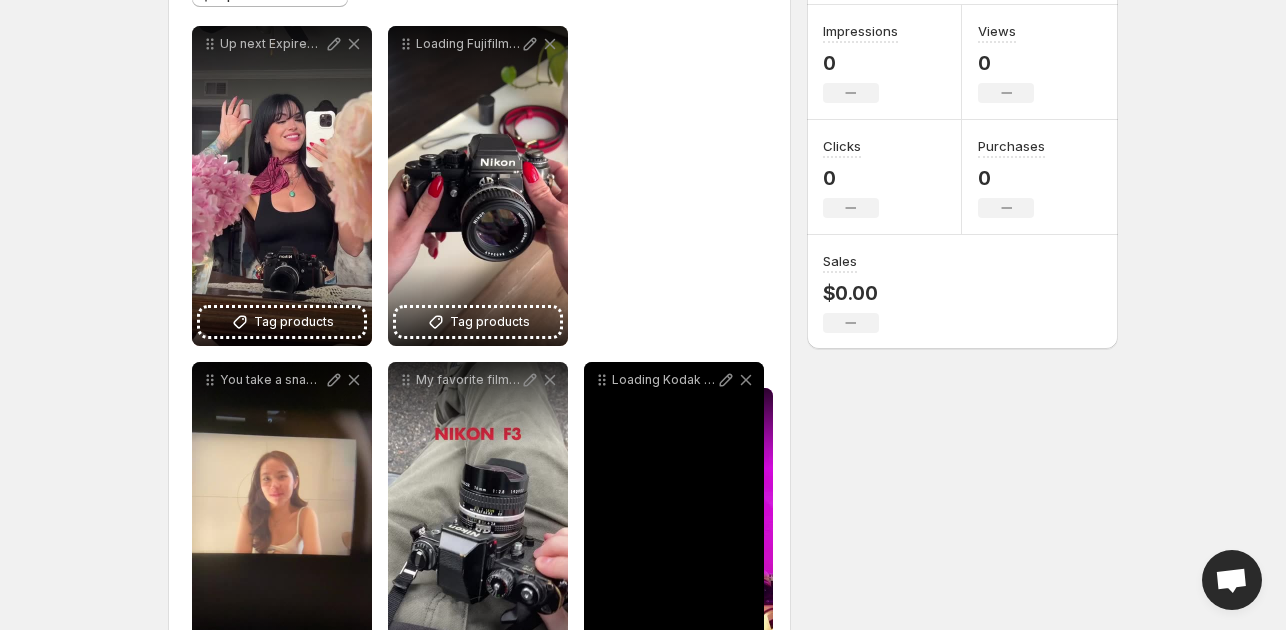 drag, startPoint x: 284, startPoint y: 142, endPoint x: 607, endPoint y: 414, distance: 422.27124 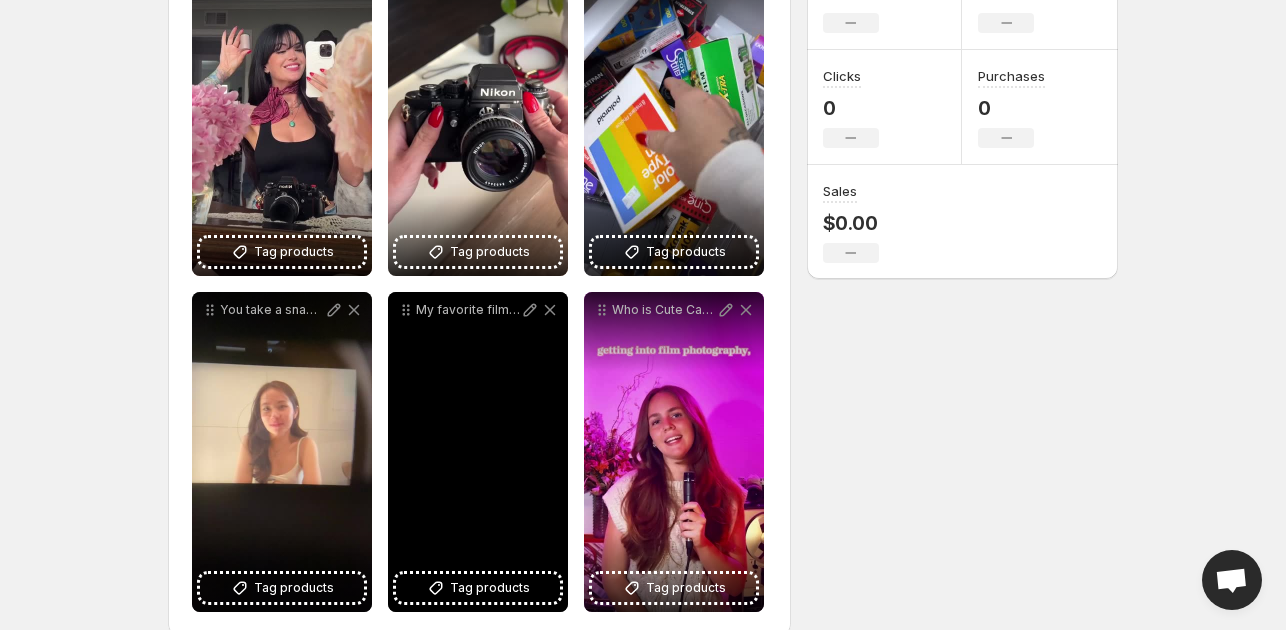scroll, scrollTop: 384, scrollLeft: 0, axis: vertical 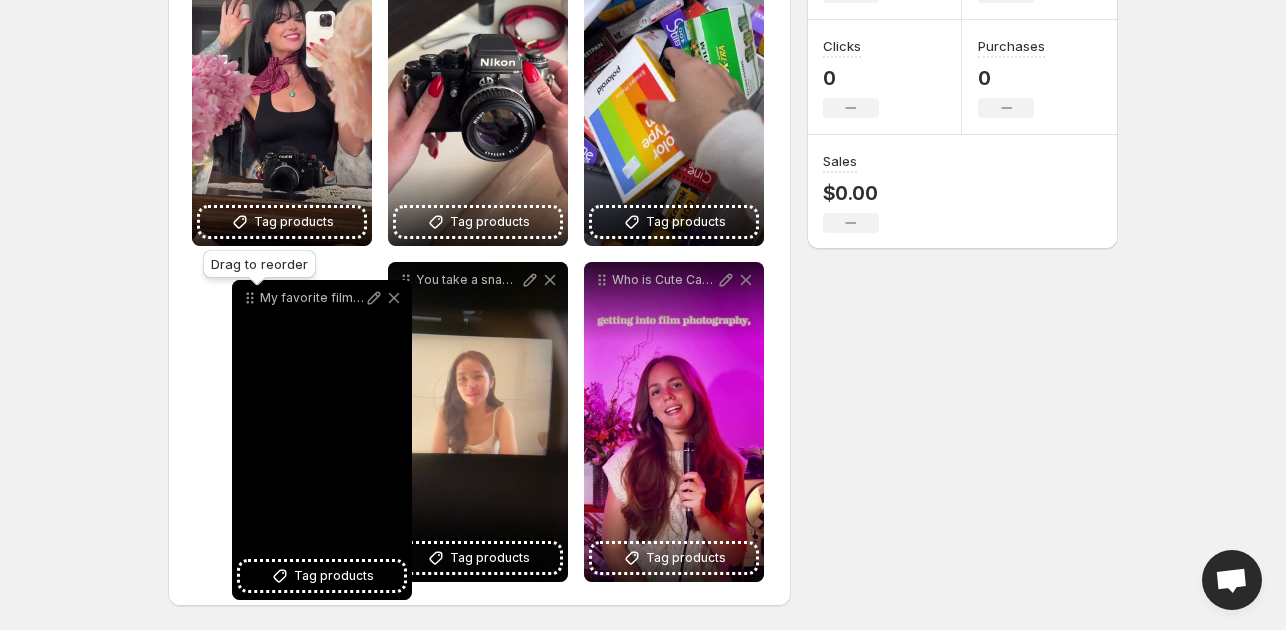 drag, startPoint x: 400, startPoint y: 287, endPoint x: 244, endPoint y: 305, distance: 157.03503 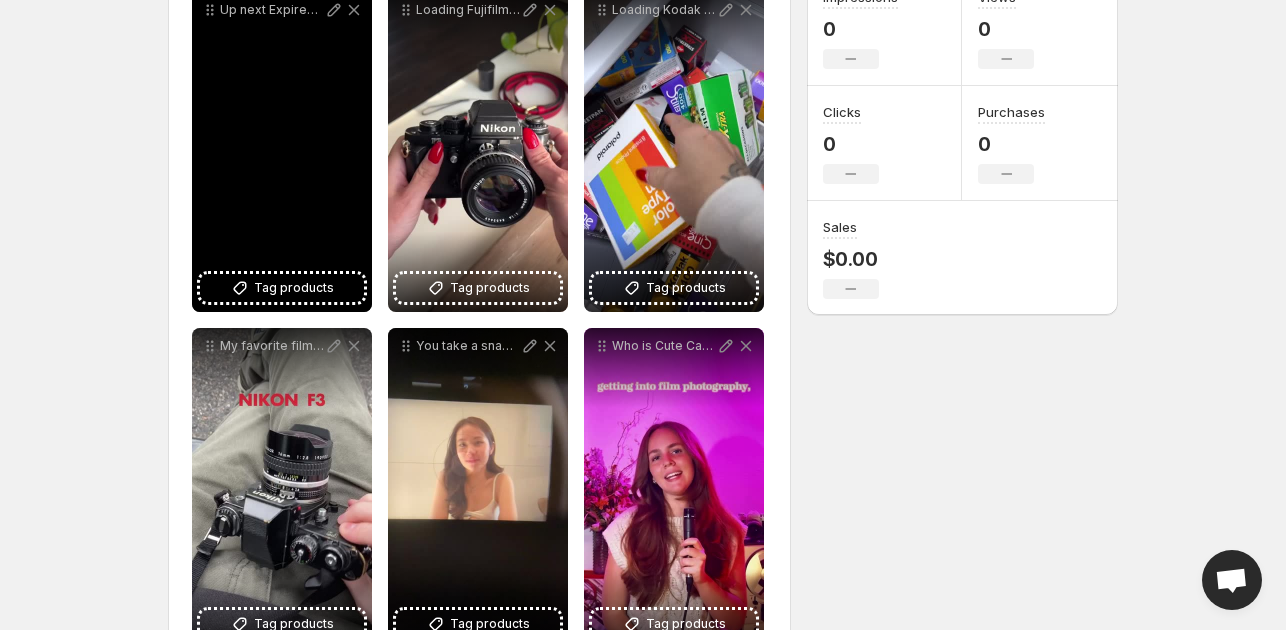 scroll, scrollTop: 284, scrollLeft: 0, axis: vertical 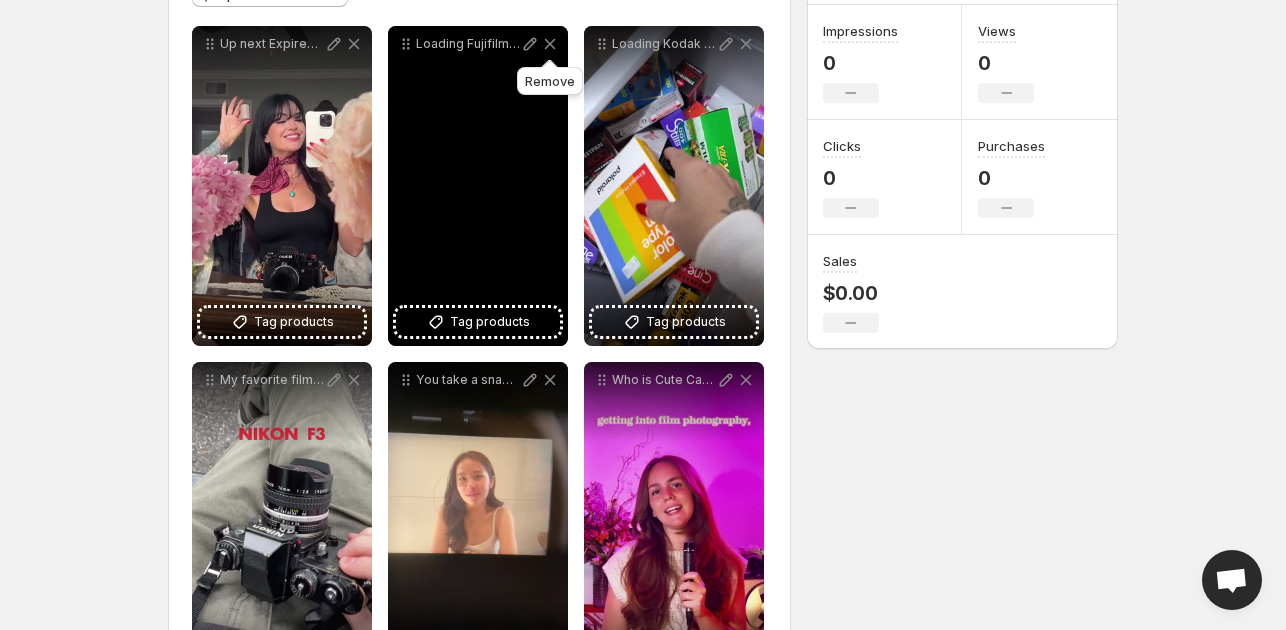 click 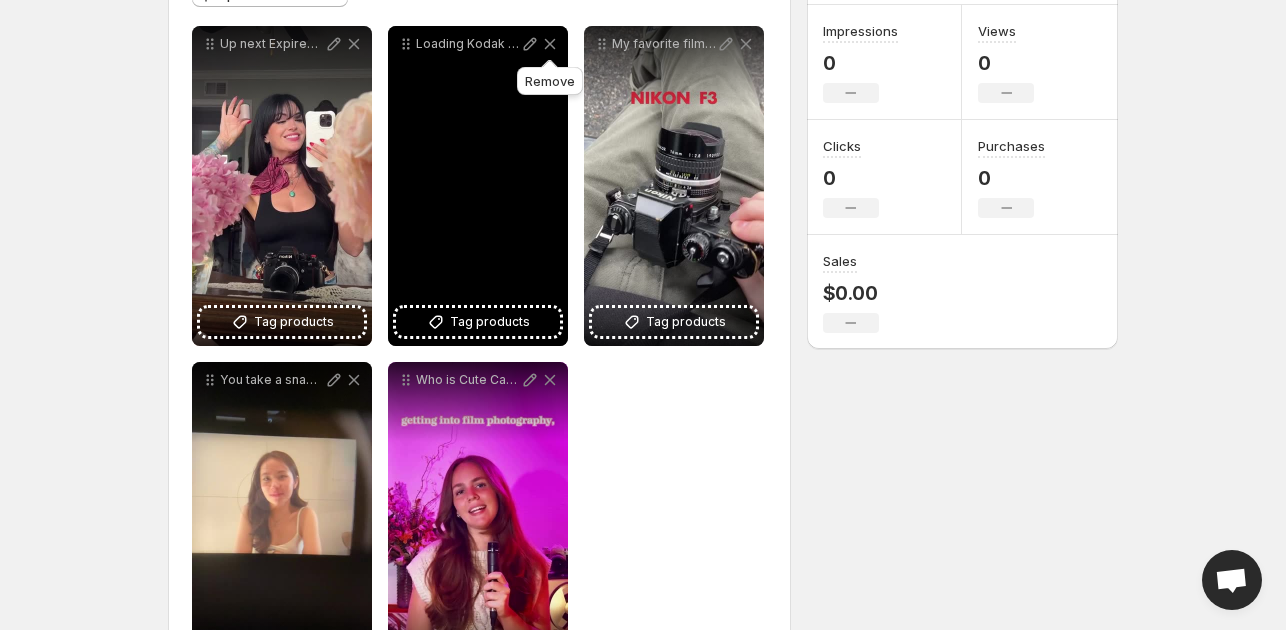 click 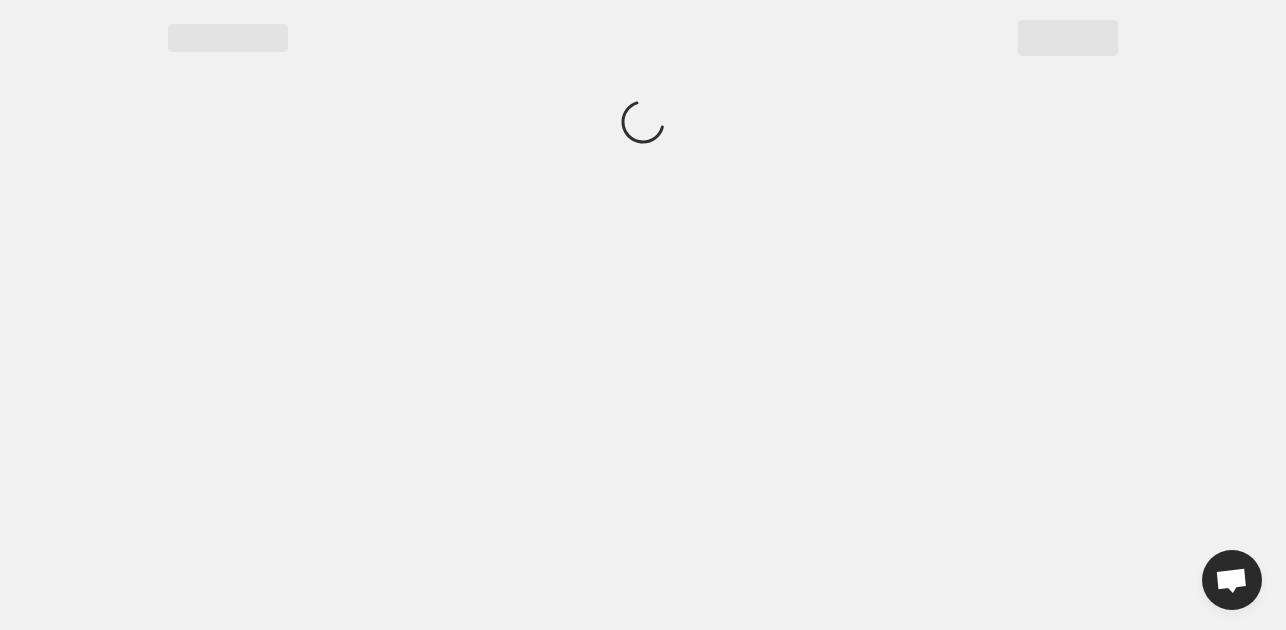 scroll, scrollTop: 0, scrollLeft: 0, axis: both 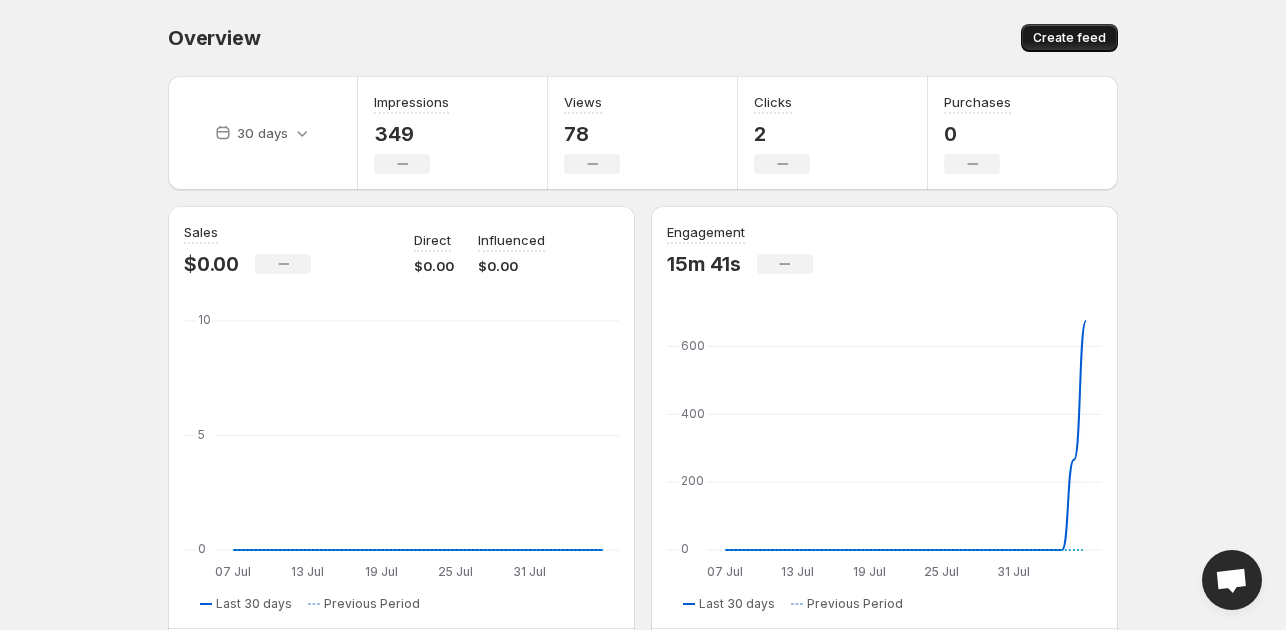 click on "Create feed" at bounding box center (1069, 38) 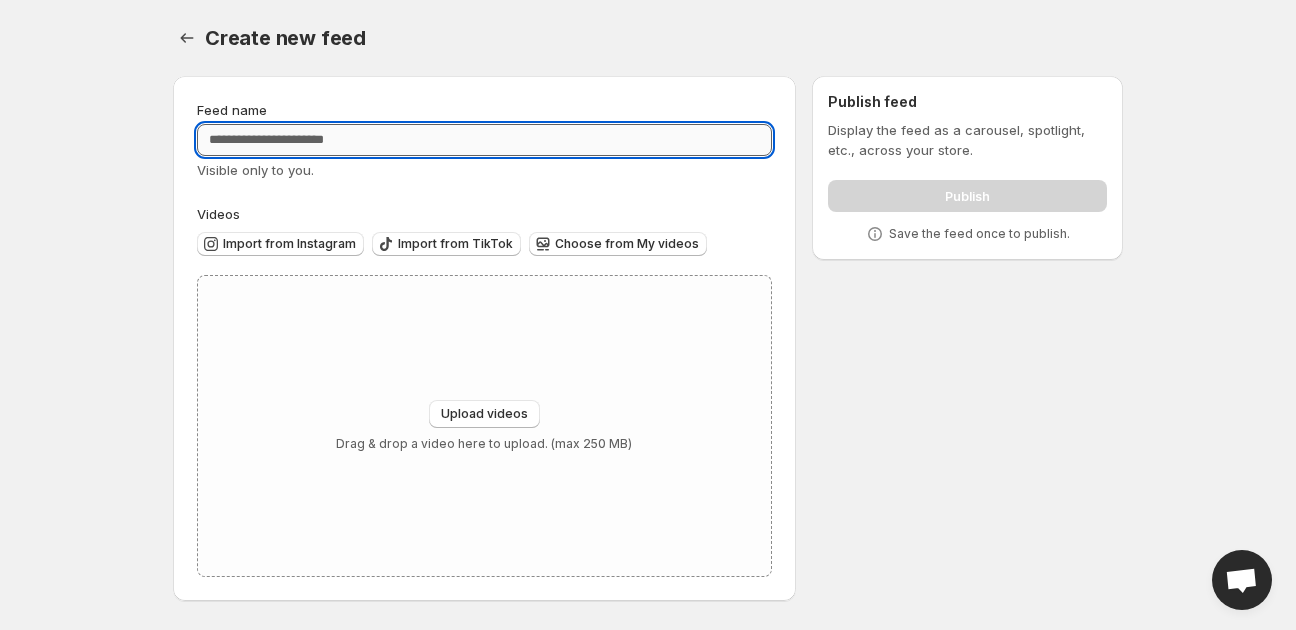 click on "Feed name" at bounding box center [484, 140] 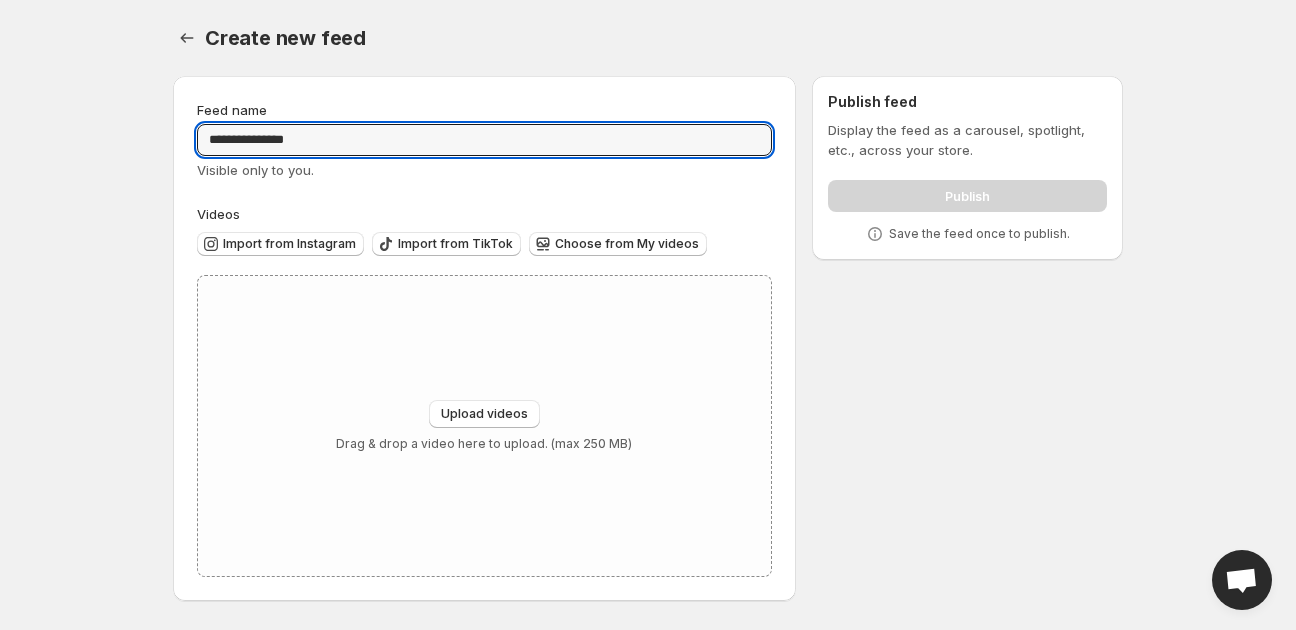 type on "**********" 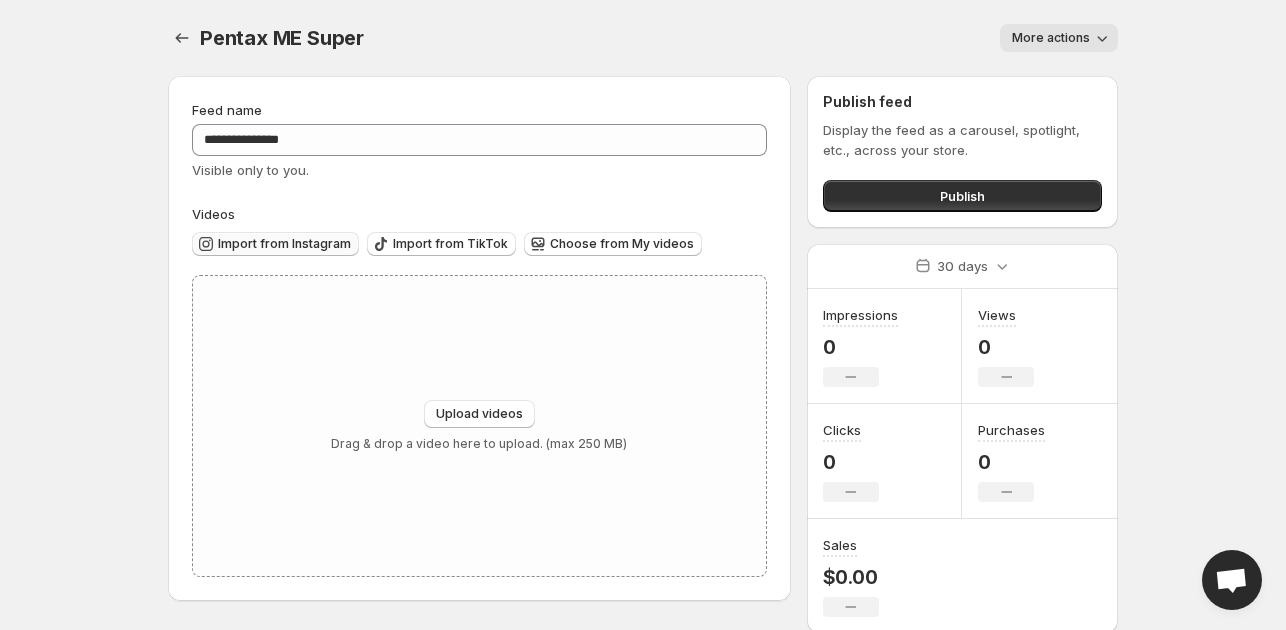 click on "Import from Instagram" at bounding box center [284, 244] 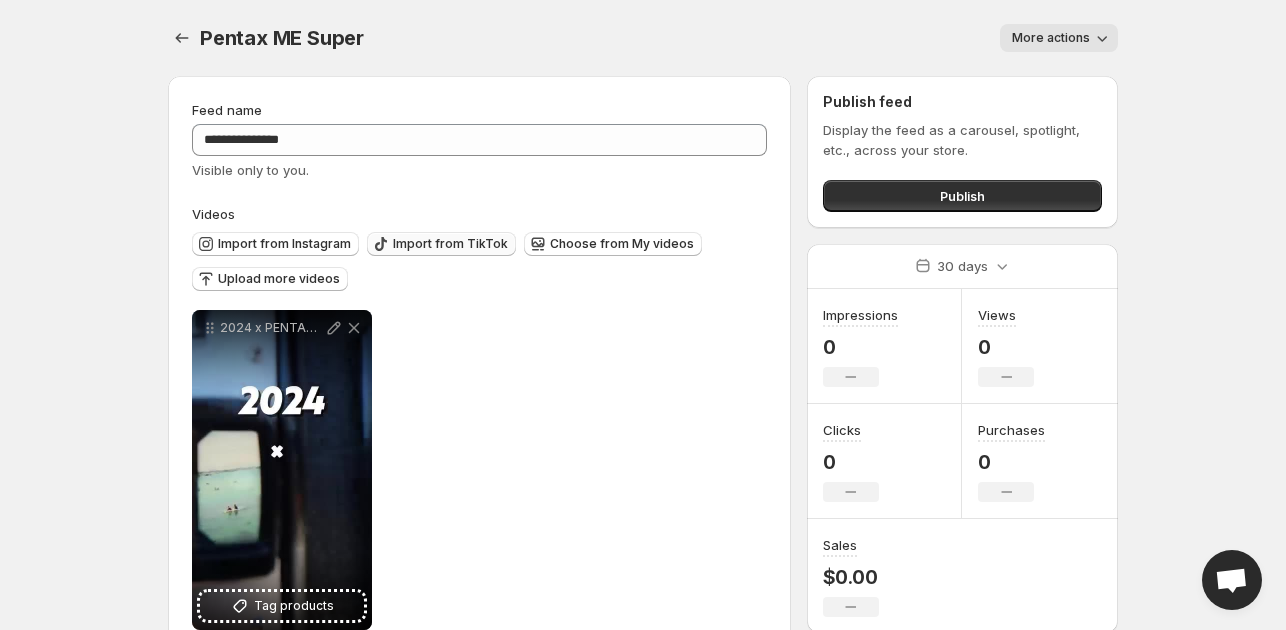 click on "Import from TikTok" at bounding box center [441, 244] 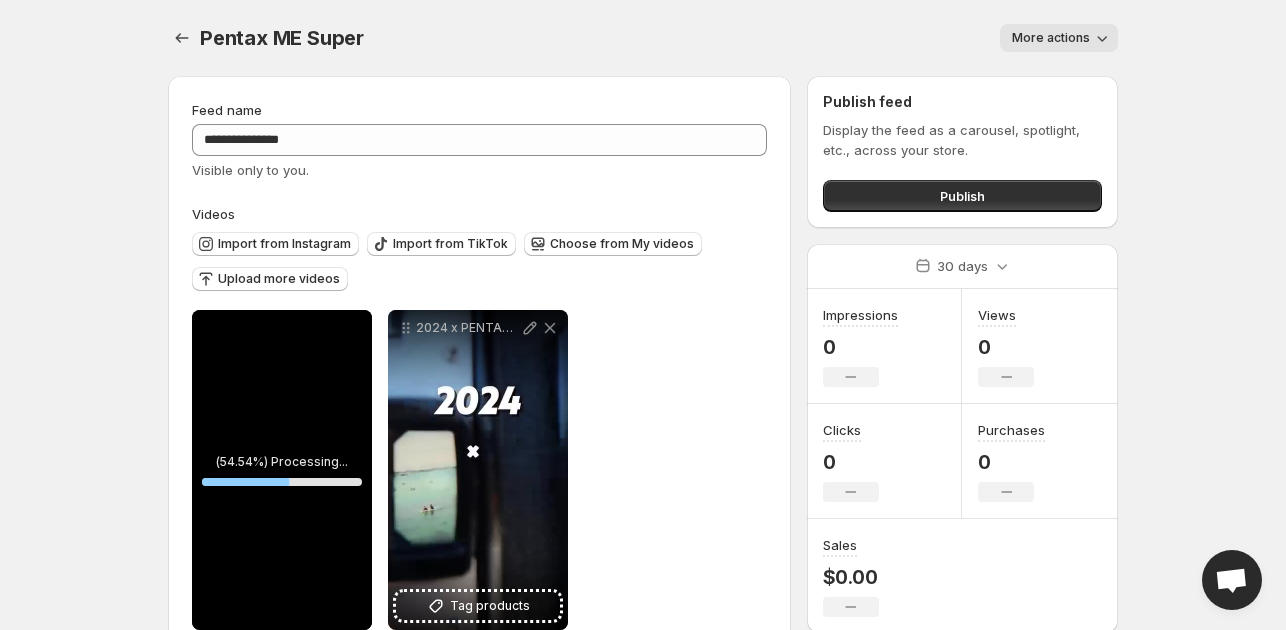 click on "Import from Instagram Import from TikTok Choose from My videos Upload more videos" at bounding box center (475, 259) 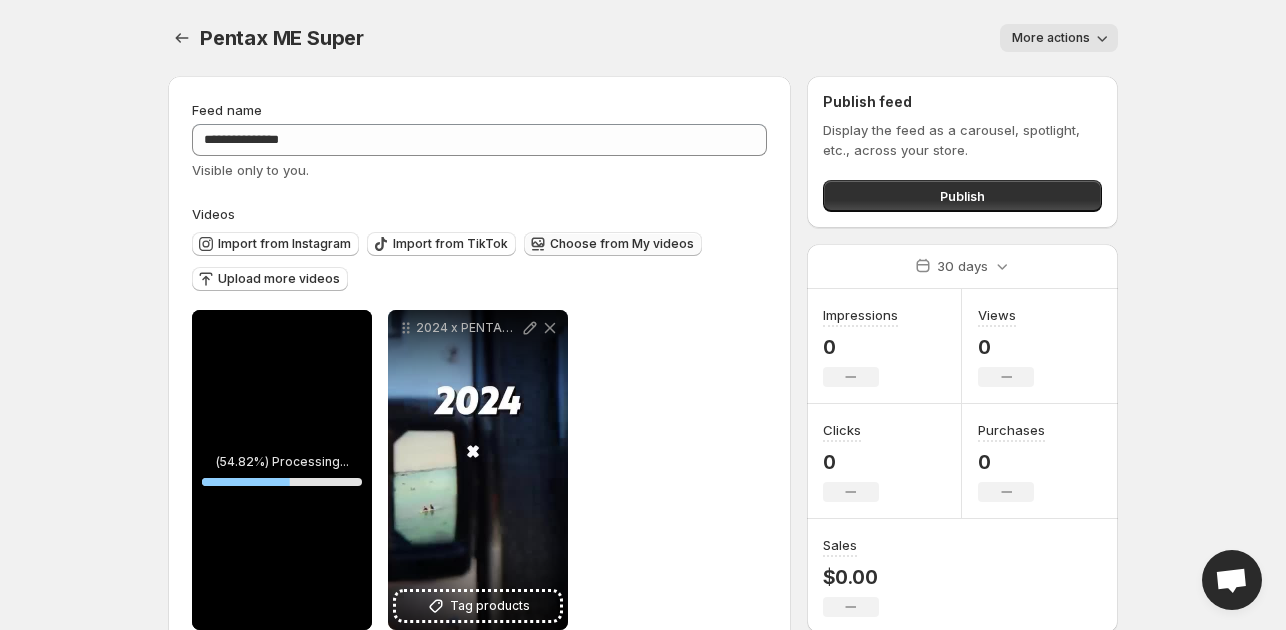 click on "Choose from My videos" at bounding box center [613, 244] 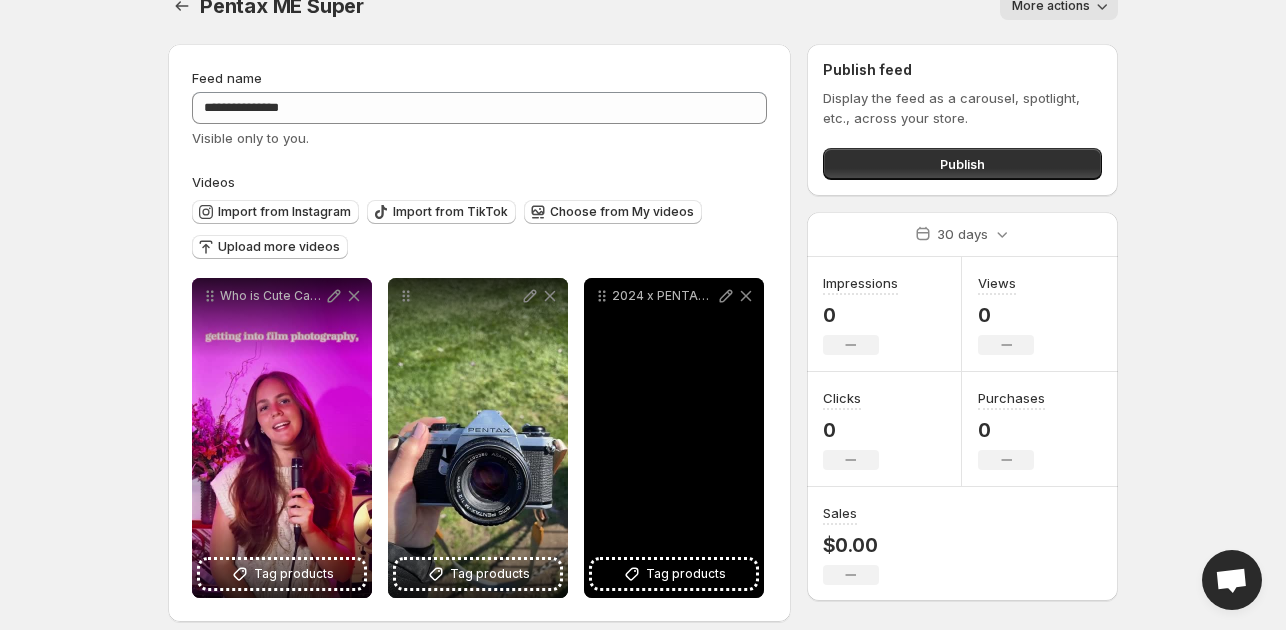 scroll, scrollTop: 48, scrollLeft: 0, axis: vertical 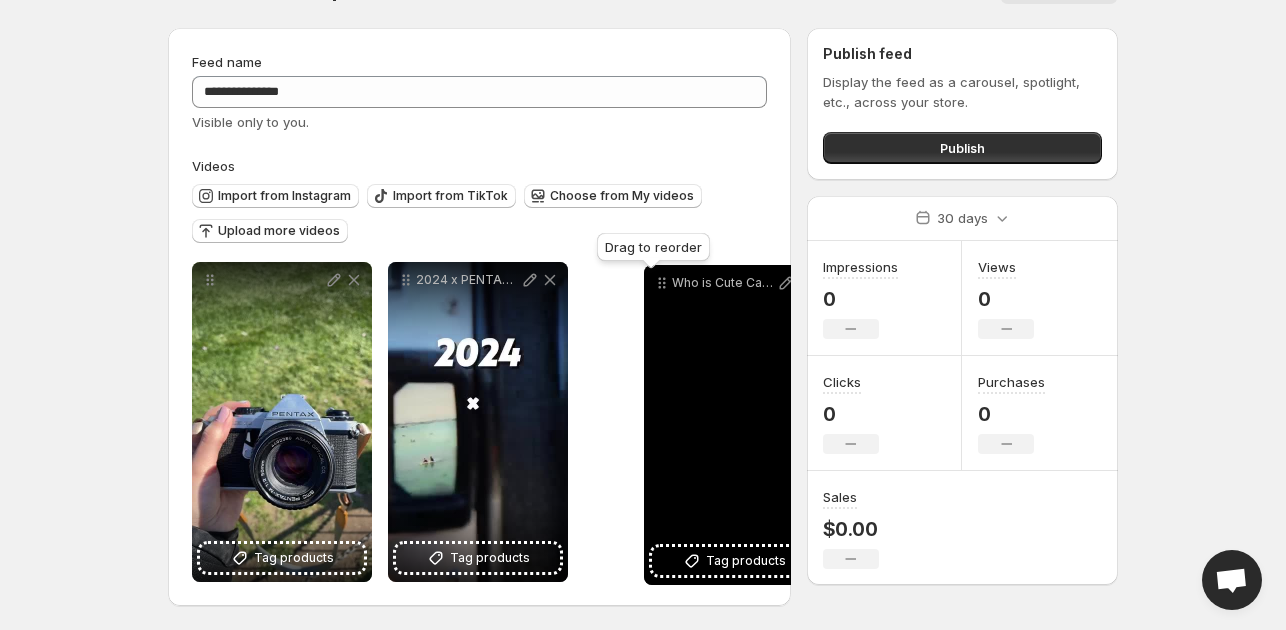 drag, startPoint x: 210, startPoint y: 277, endPoint x: 662, endPoint y: 280, distance: 452.00995 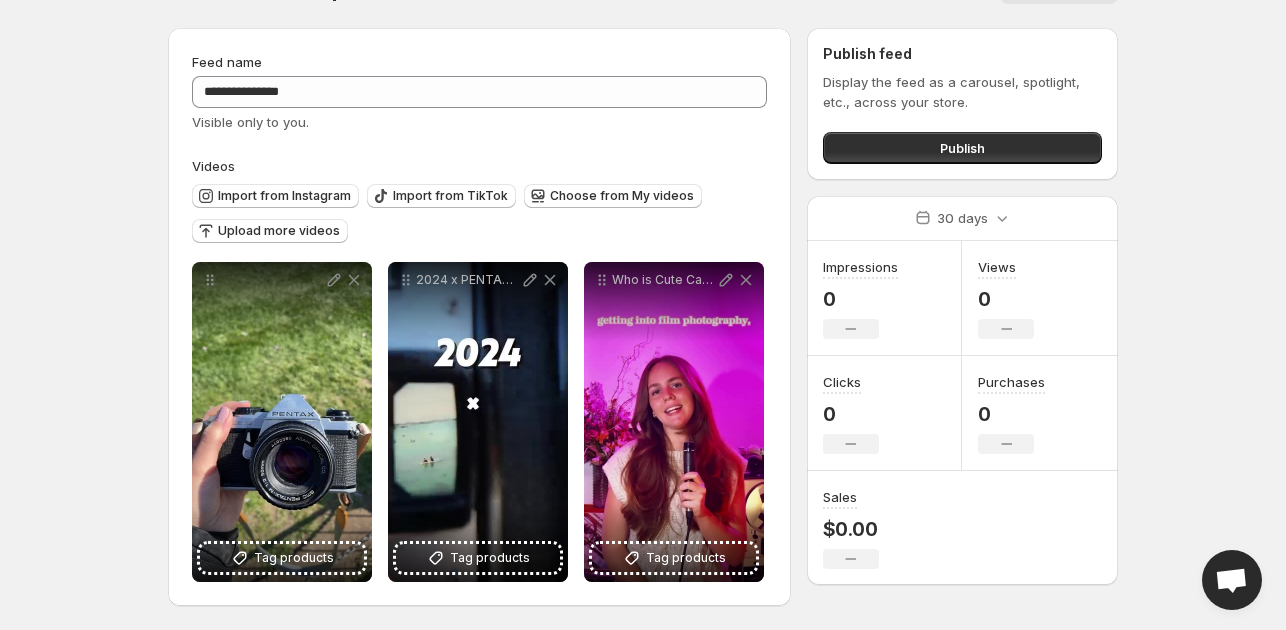 scroll, scrollTop: 0, scrollLeft: 0, axis: both 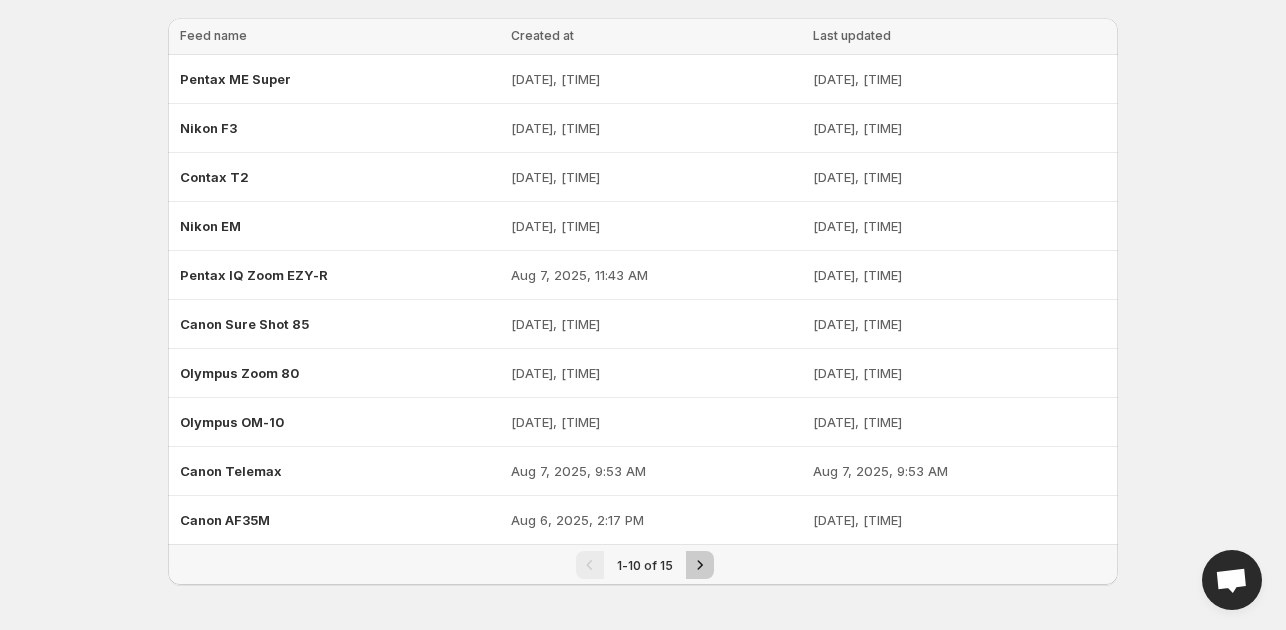 click 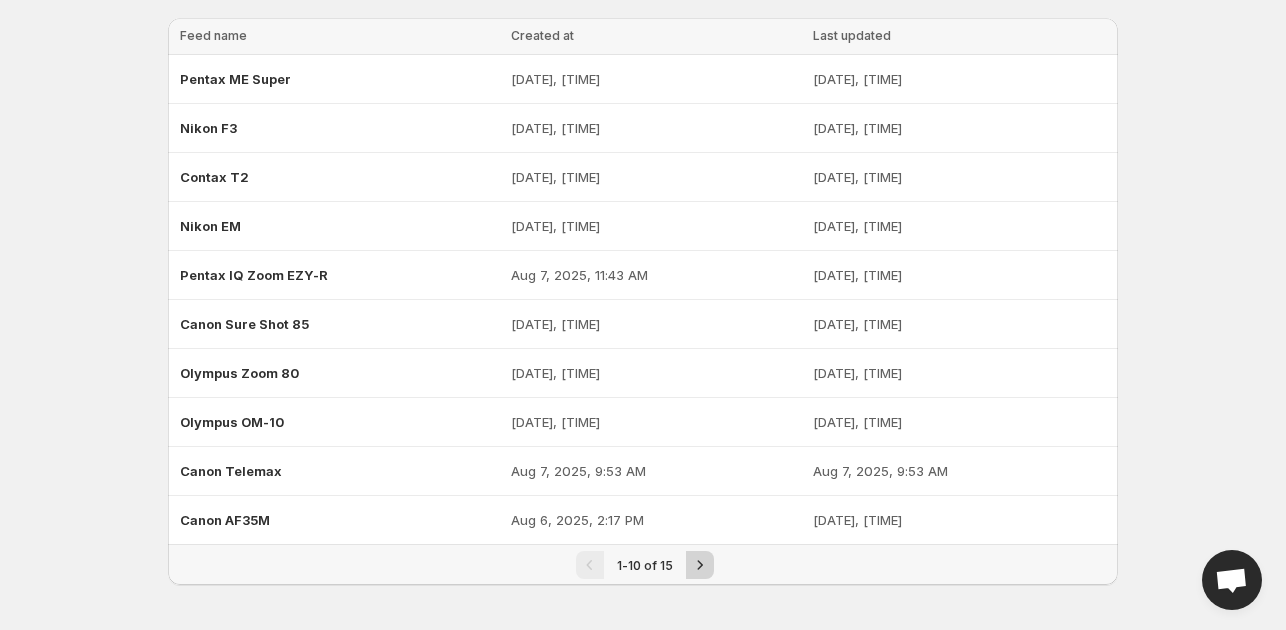 scroll, scrollTop: 0, scrollLeft: 0, axis: both 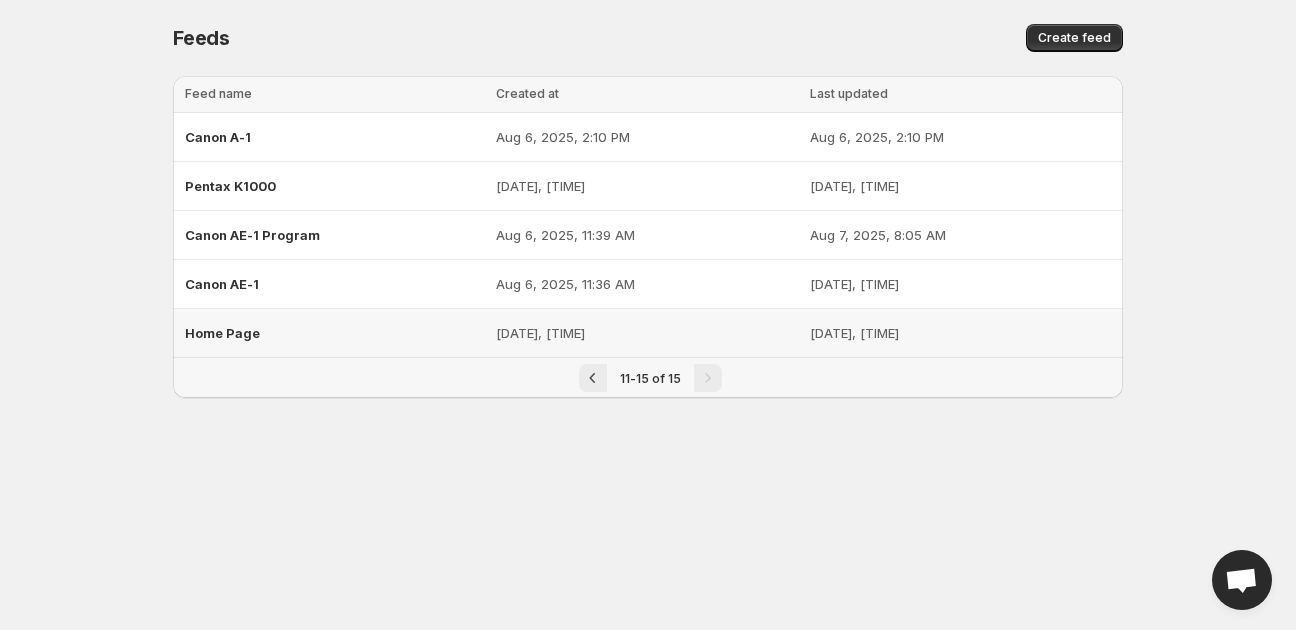 click on "Home Page" at bounding box center (222, 333) 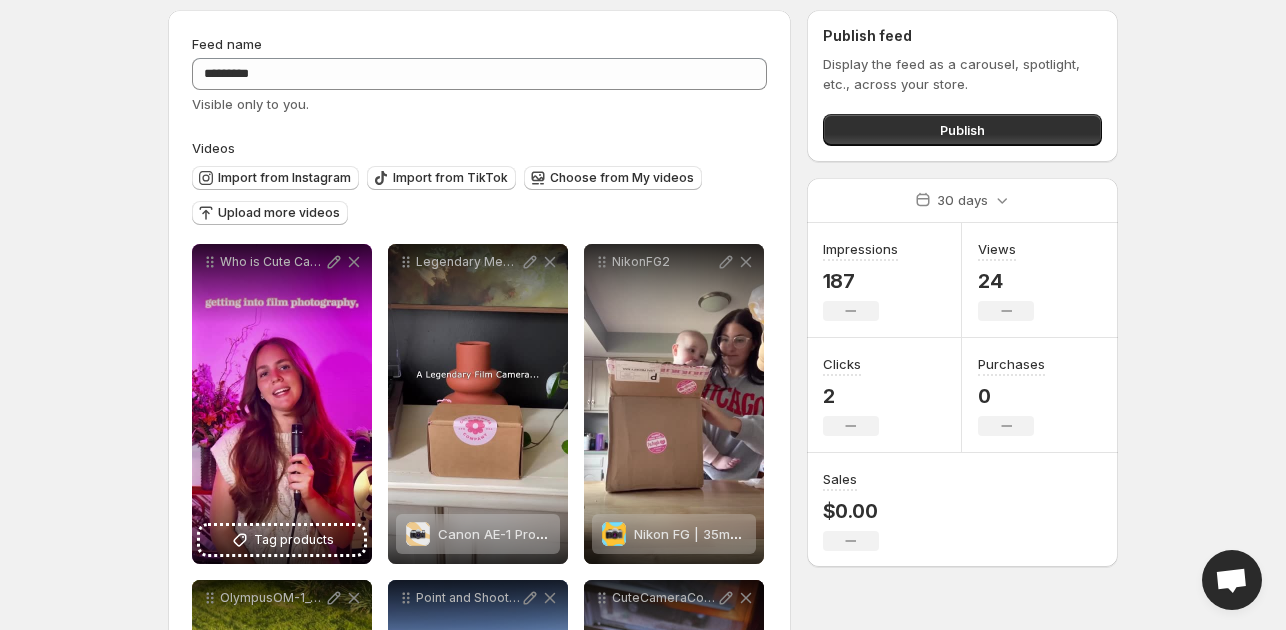 scroll, scrollTop: 100, scrollLeft: 0, axis: vertical 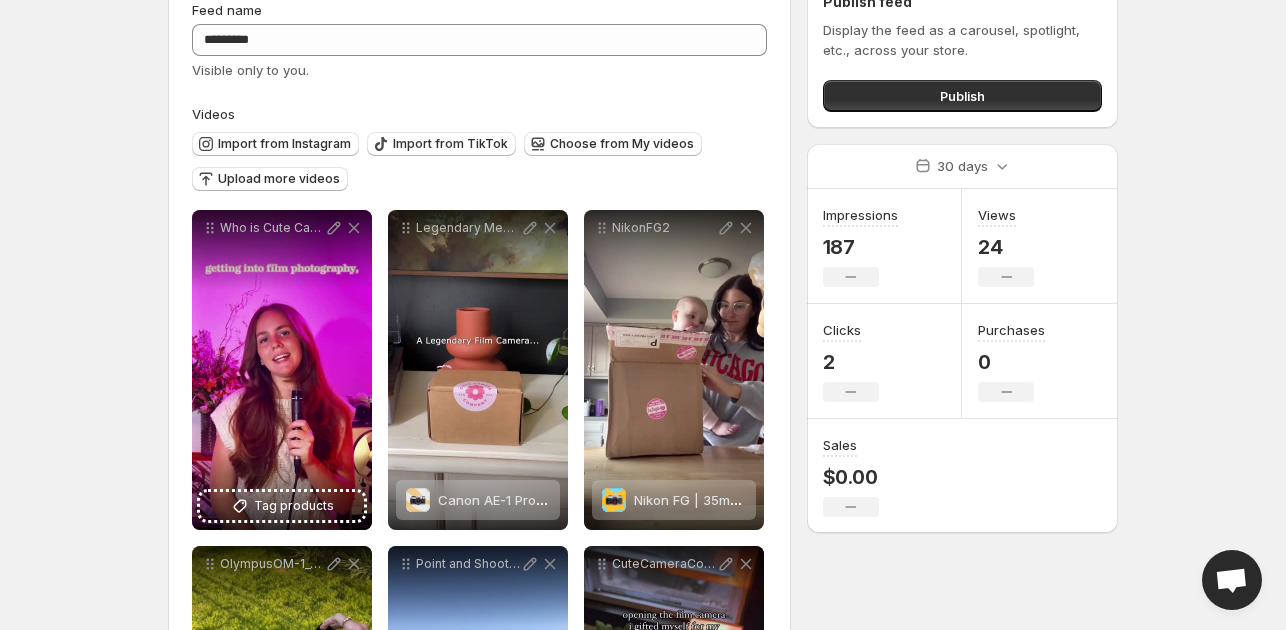 click on "A view is counted when a customer watches a video, either in the spotlight or the video player. If the customer clicks 'Next' and watches another video, it is also added to the view count." at bounding box center (996, 141) 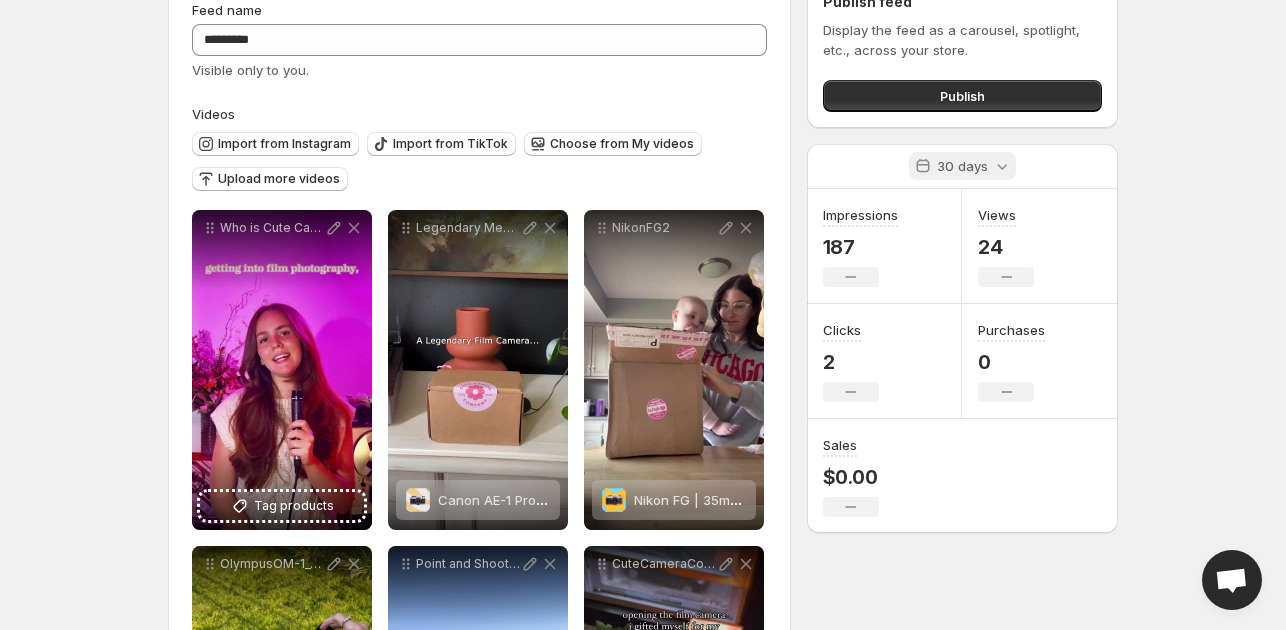 click on "30 days" at bounding box center (962, 166) 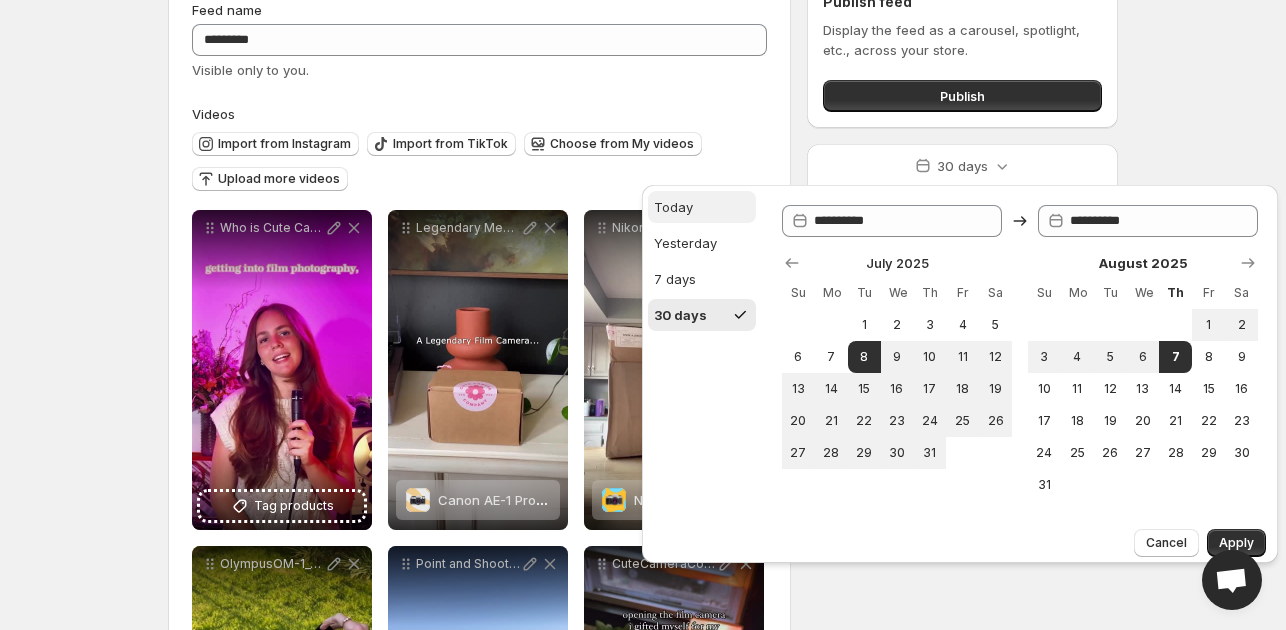 click on "Today" at bounding box center (673, 207) 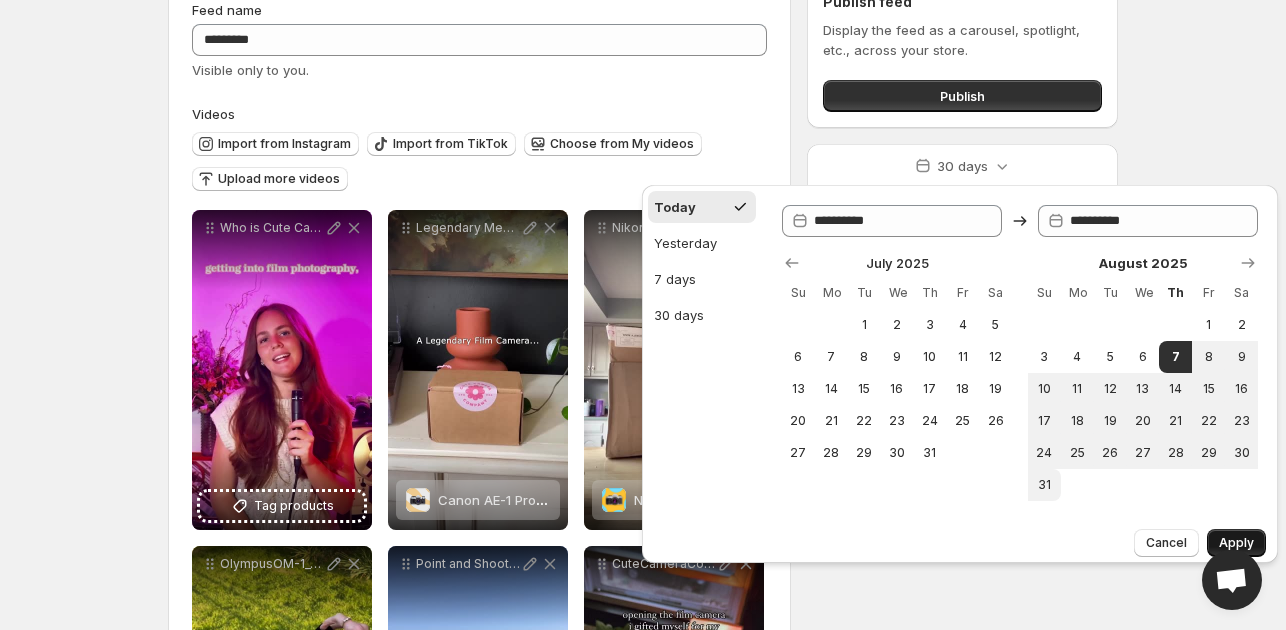 click on "Apply" at bounding box center (1236, 543) 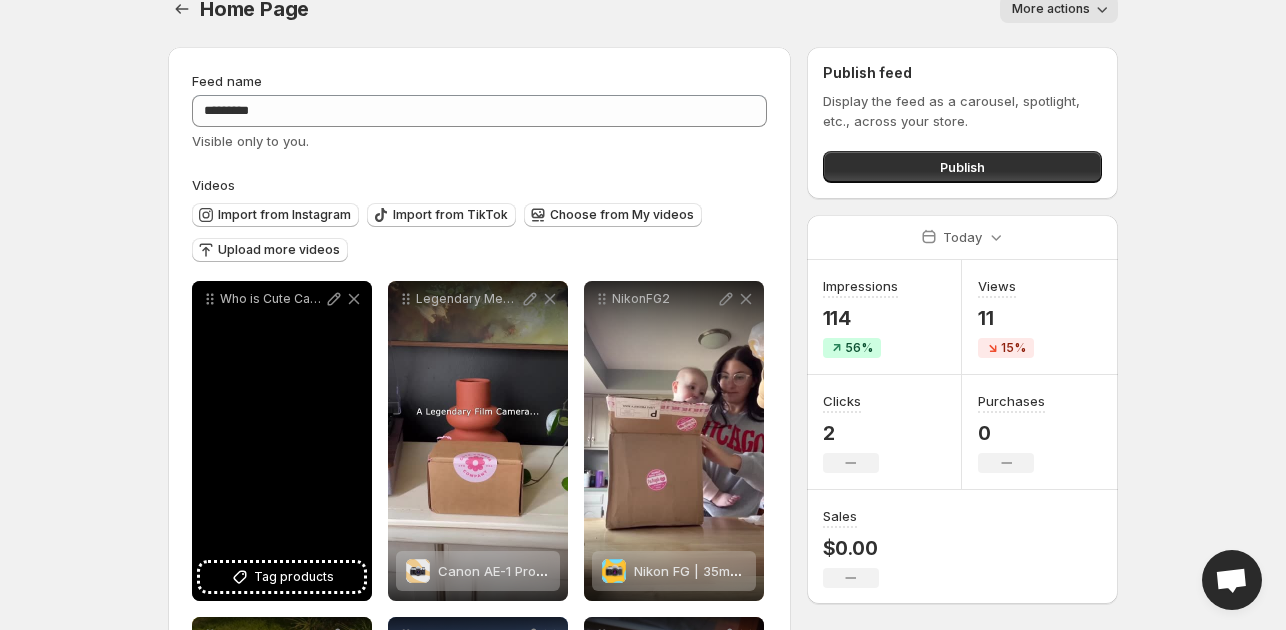 scroll, scrollTop: 0, scrollLeft: 0, axis: both 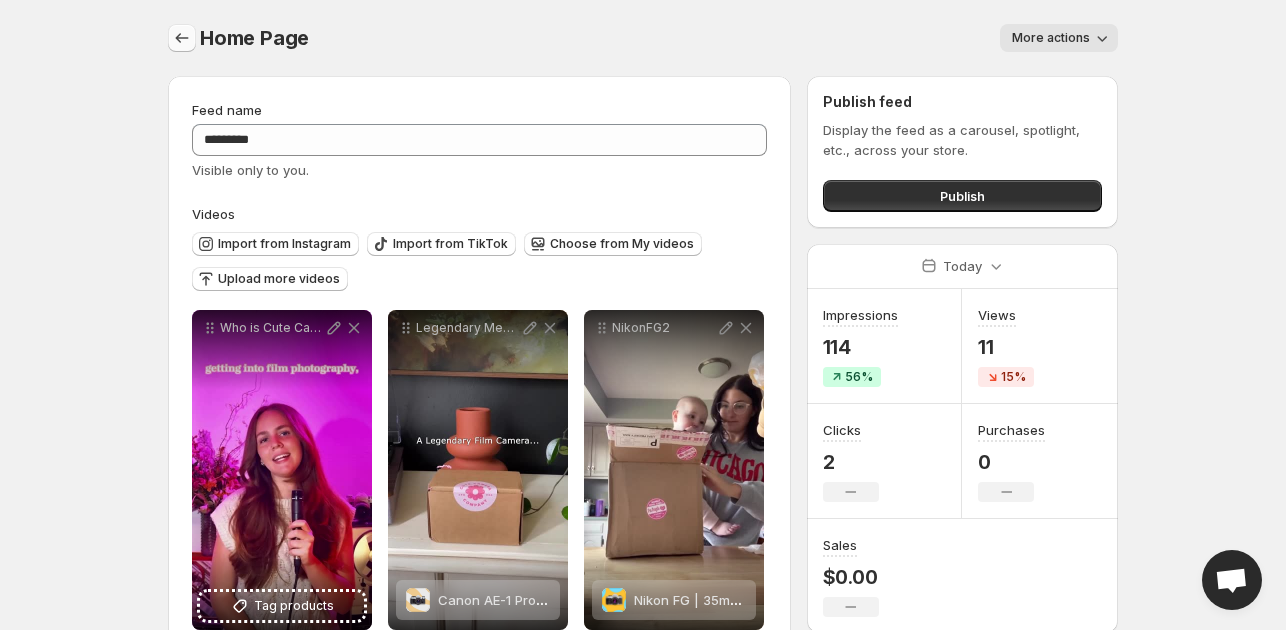 click 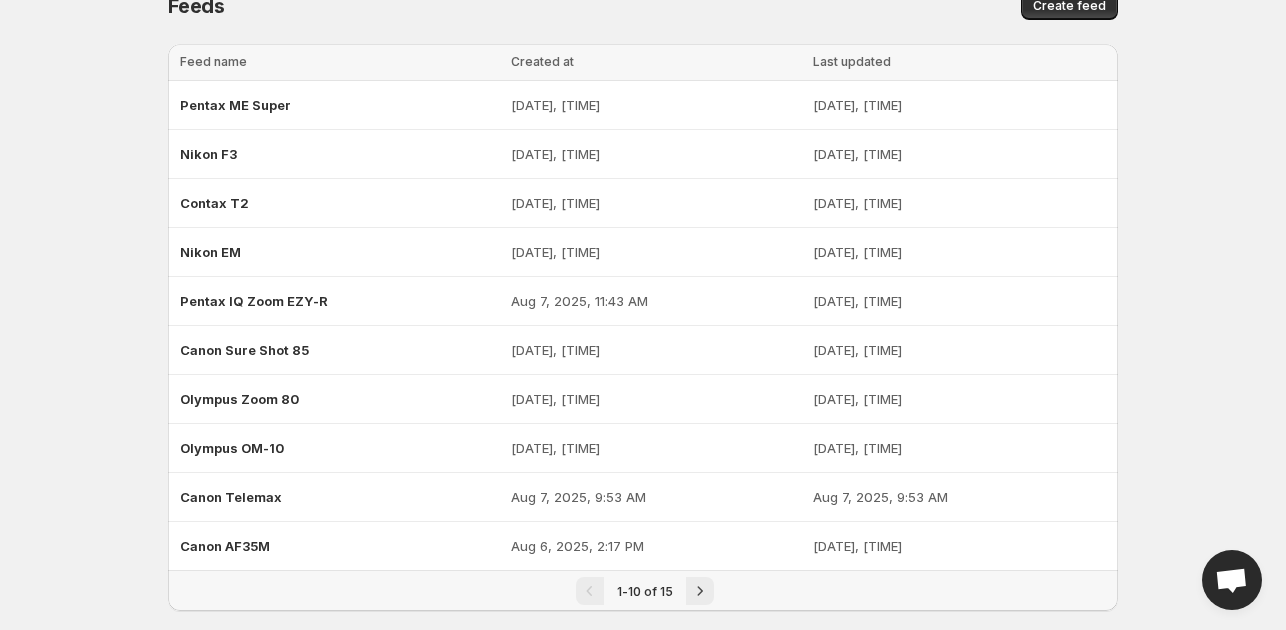 scroll, scrollTop: 58, scrollLeft: 0, axis: vertical 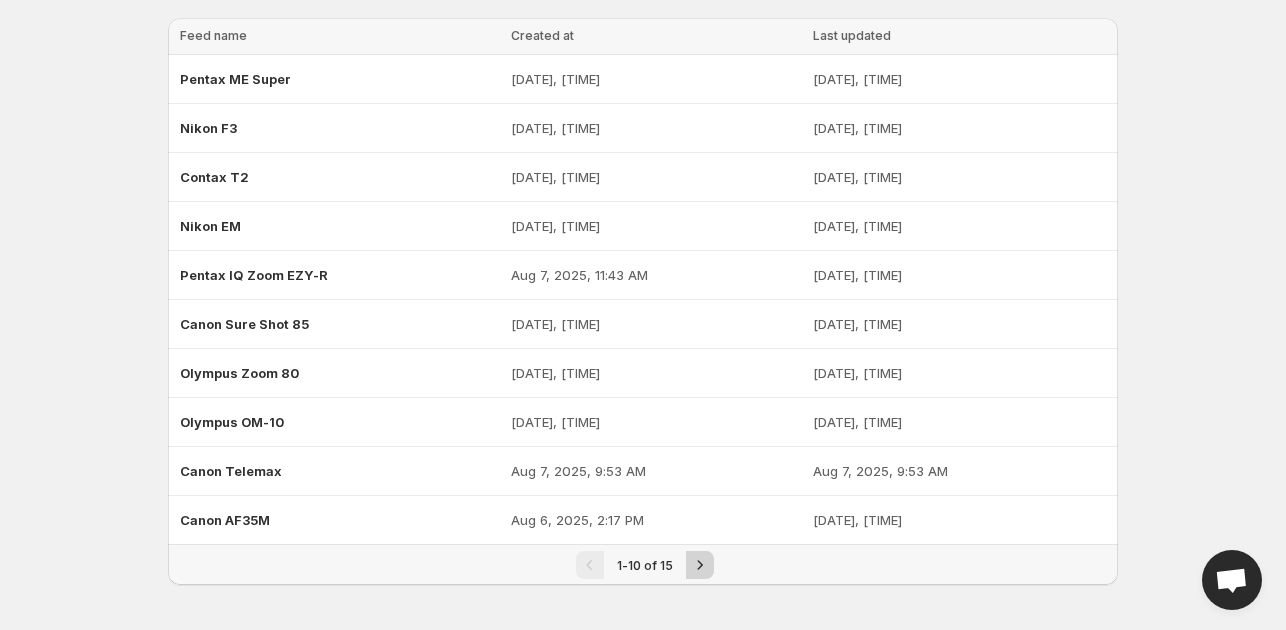 click 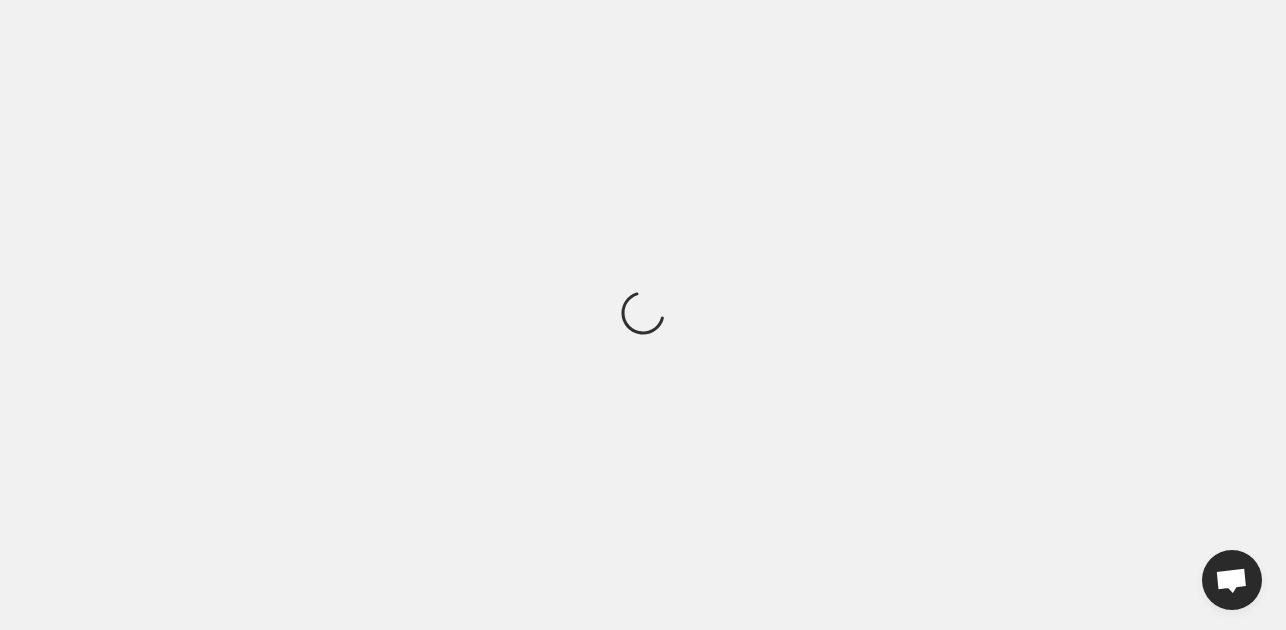 scroll, scrollTop: 0, scrollLeft: 0, axis: both 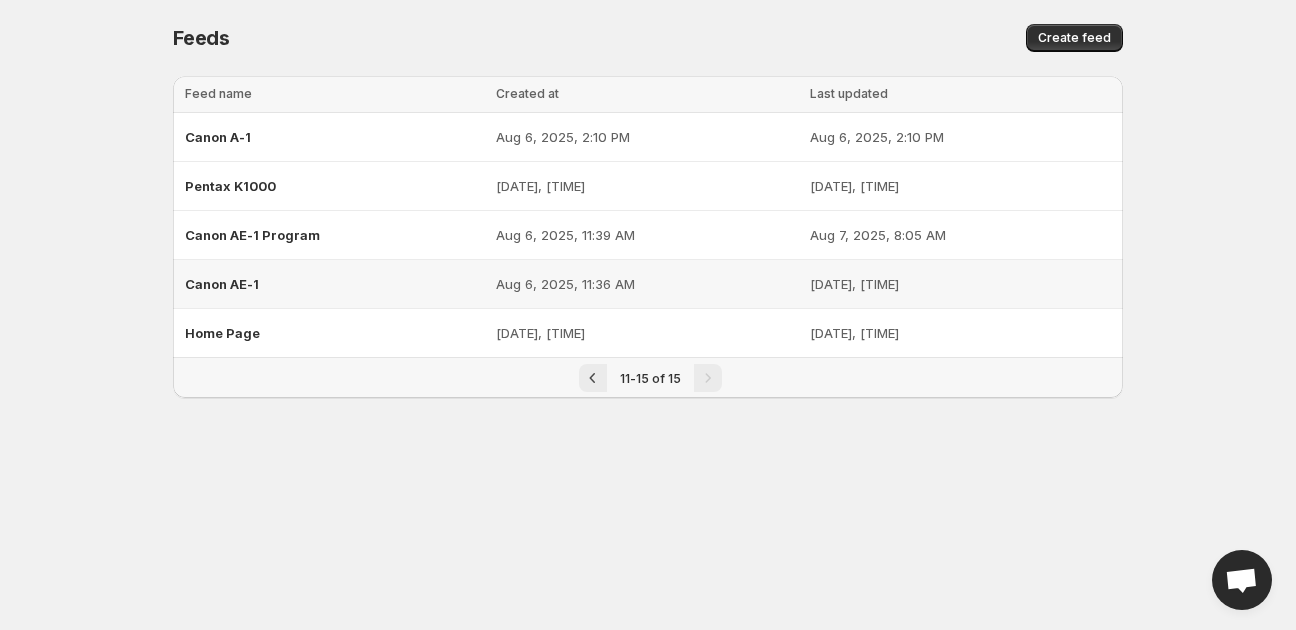 click on "Canon AE-1" at bounding box center [222, 284] 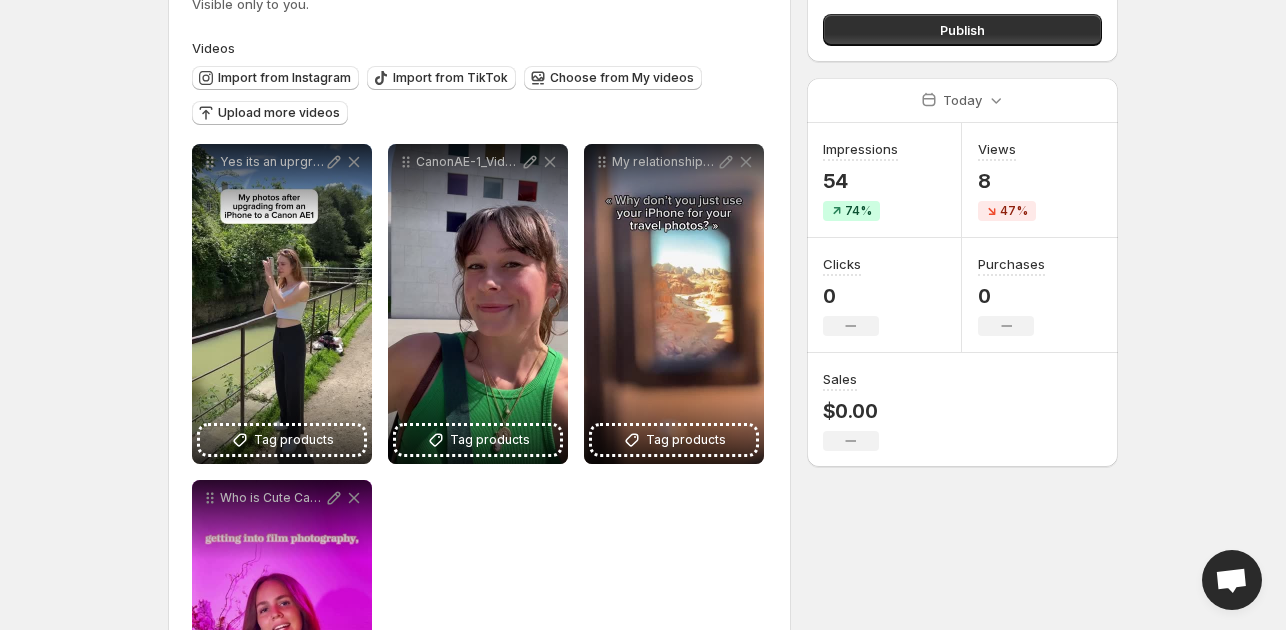 scroll, scrollTop: 0, scrollLeft: 0, axis: both 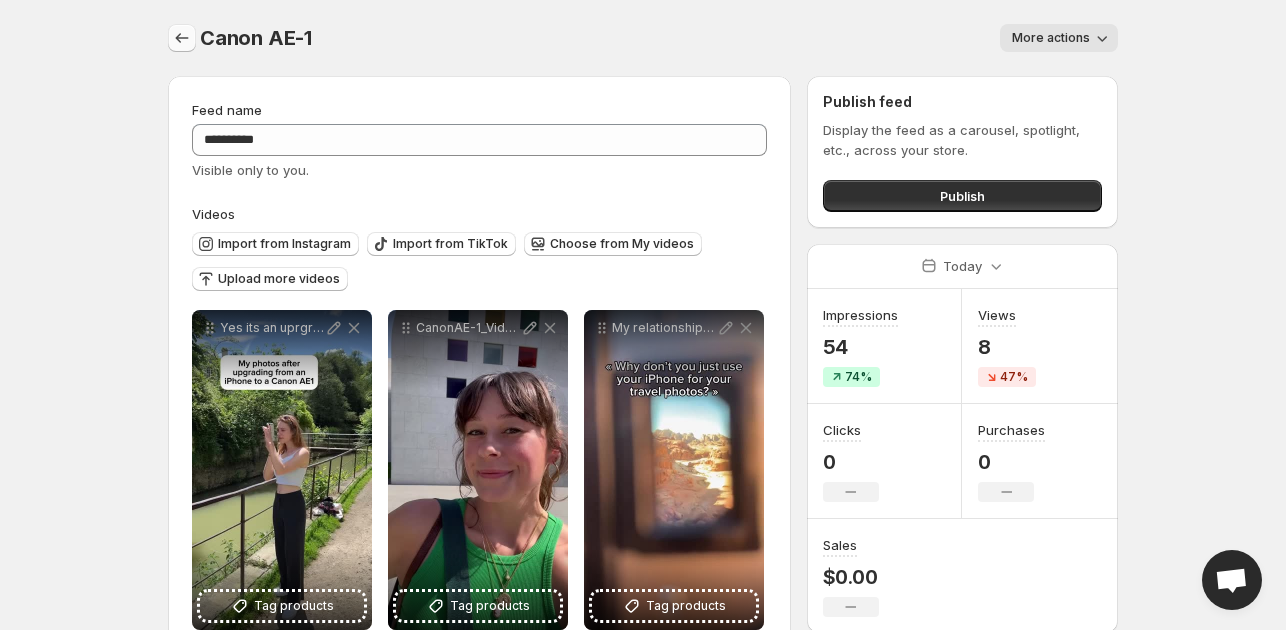 click 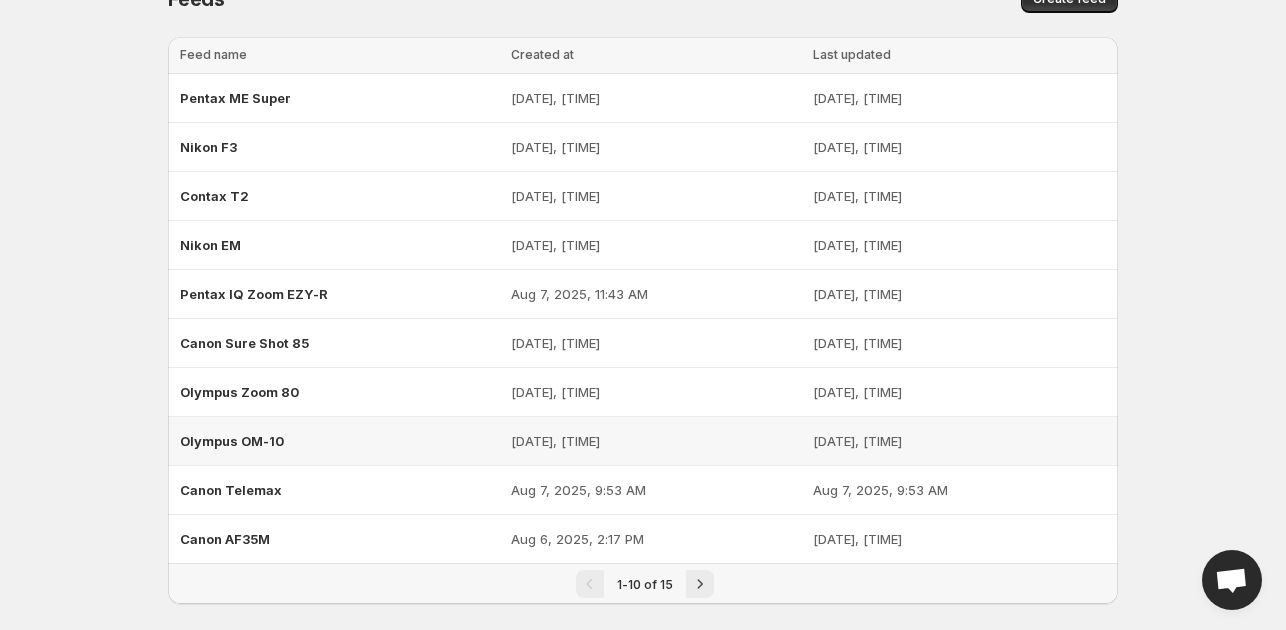 scroll, scrollTop: 58, scrollLeft: 0, axis: vertical 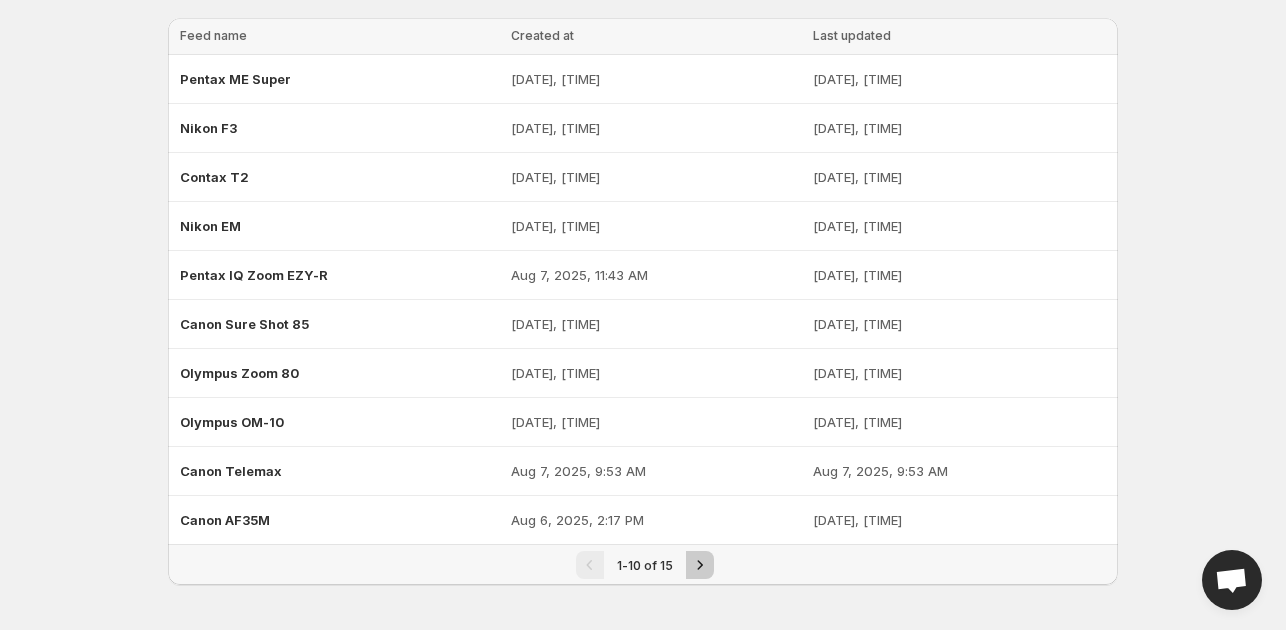 click at bounding box center (700, 565) 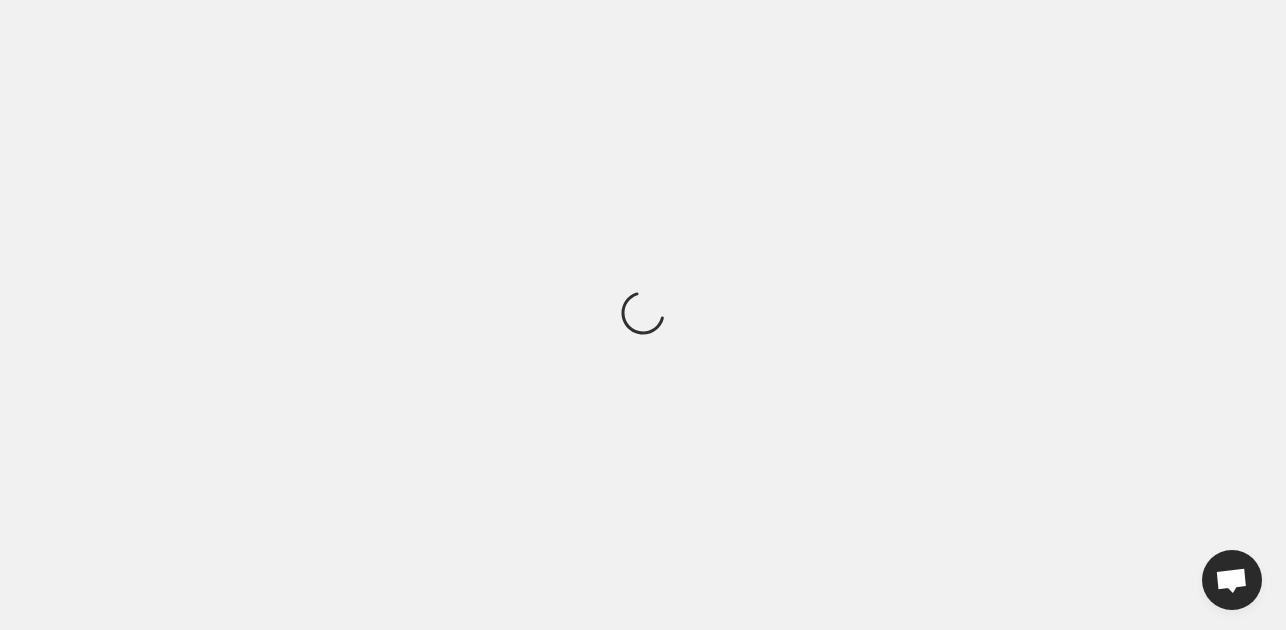 scroll, scrollTop: 0, scrollLeft: 0, axis: both 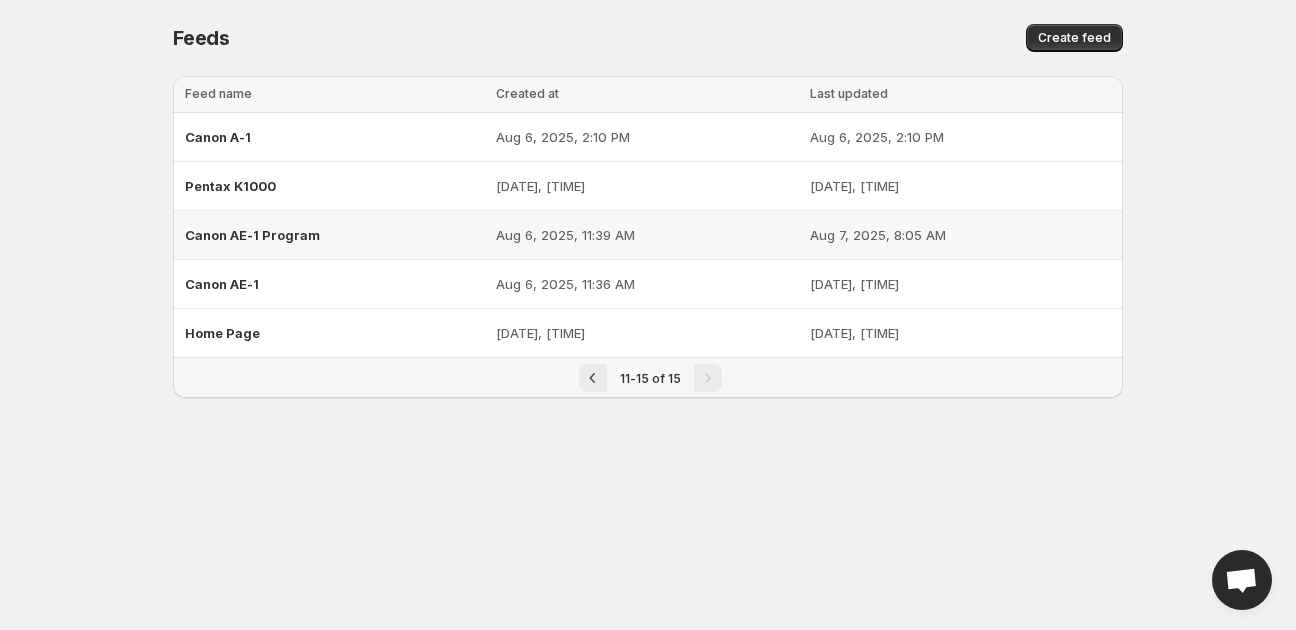 click on "Canon AE-1 Program" at bounding box center [252, 235] 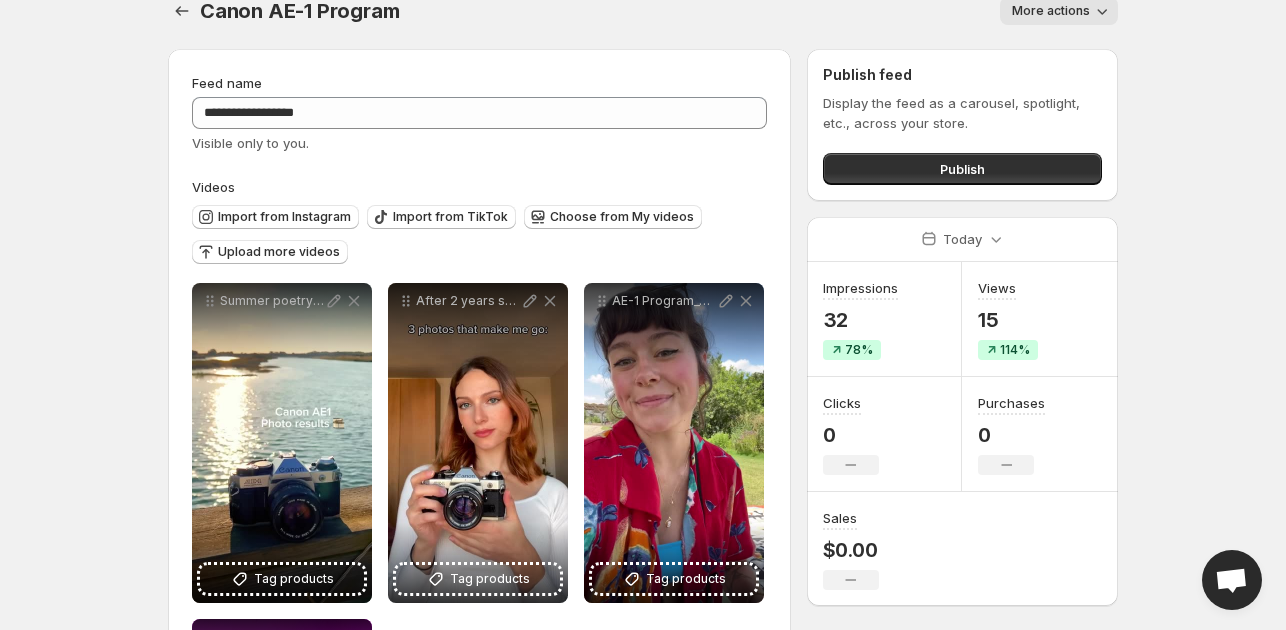 scroll, scrollTop: 0, scrollLeft: 0, axis: both 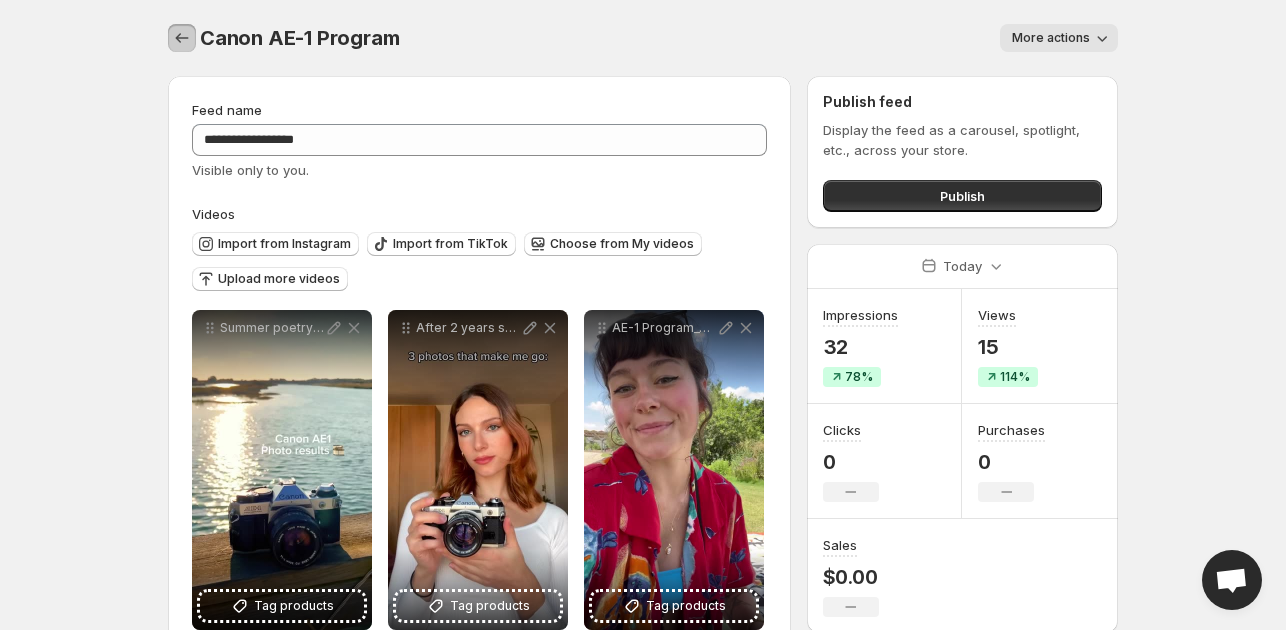 click at bounding box center [182, 38] 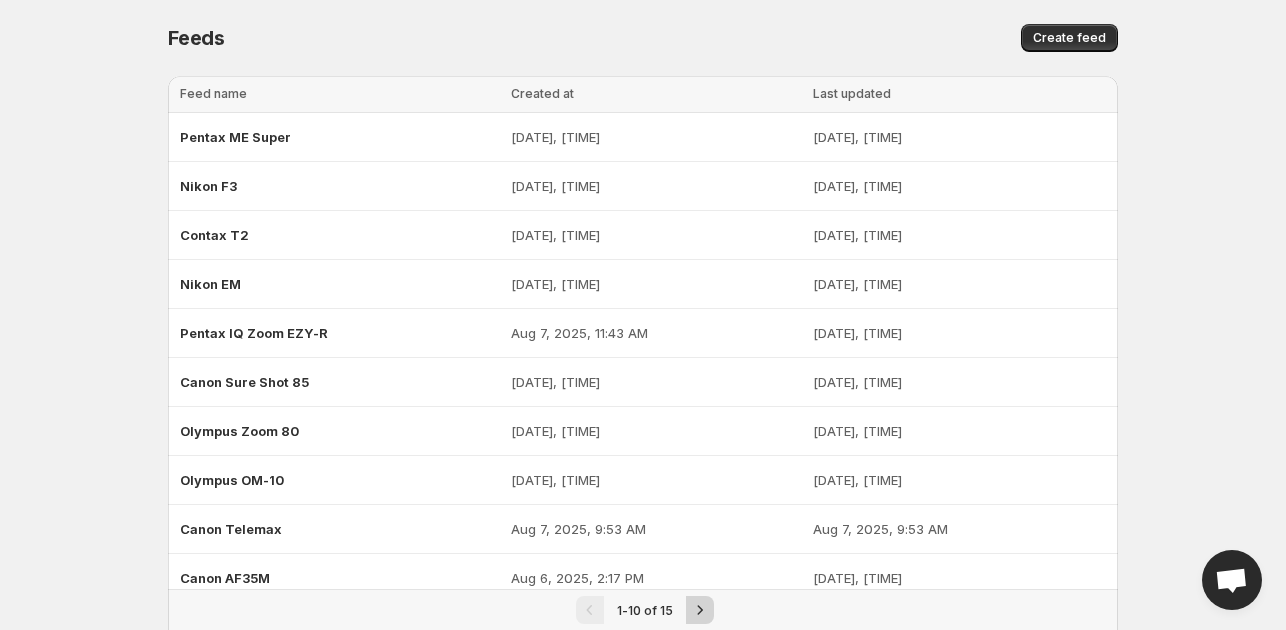 click 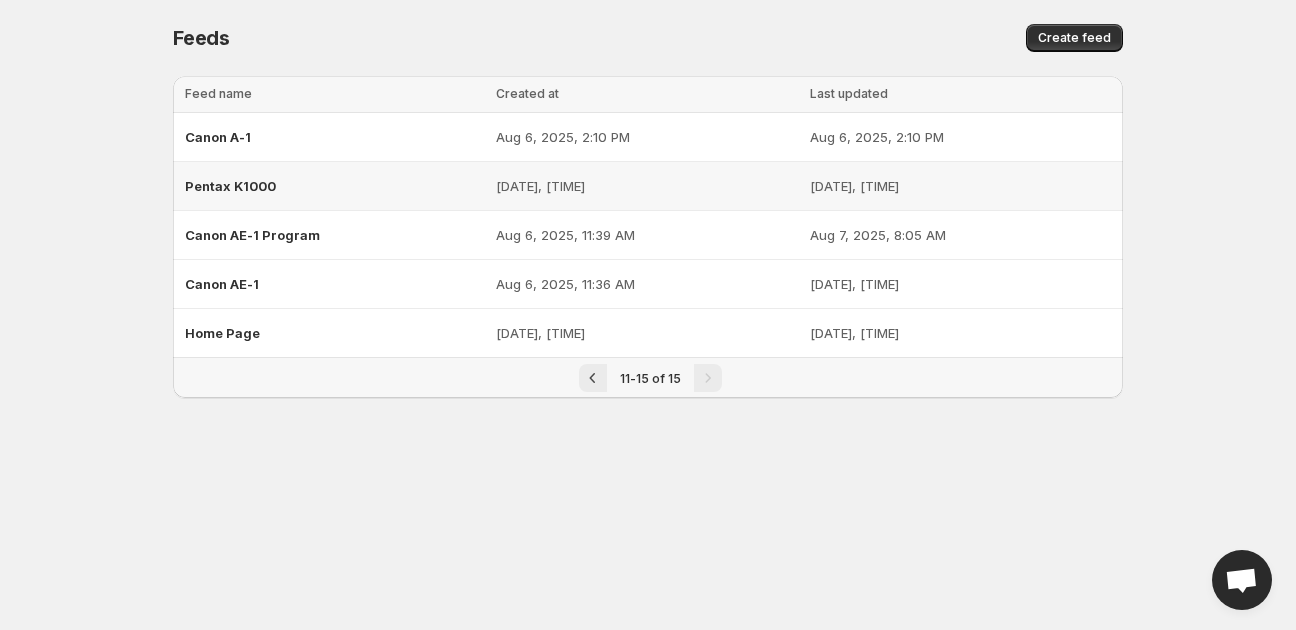 click on "Pentax K1000" at bounding box center [230, 186] 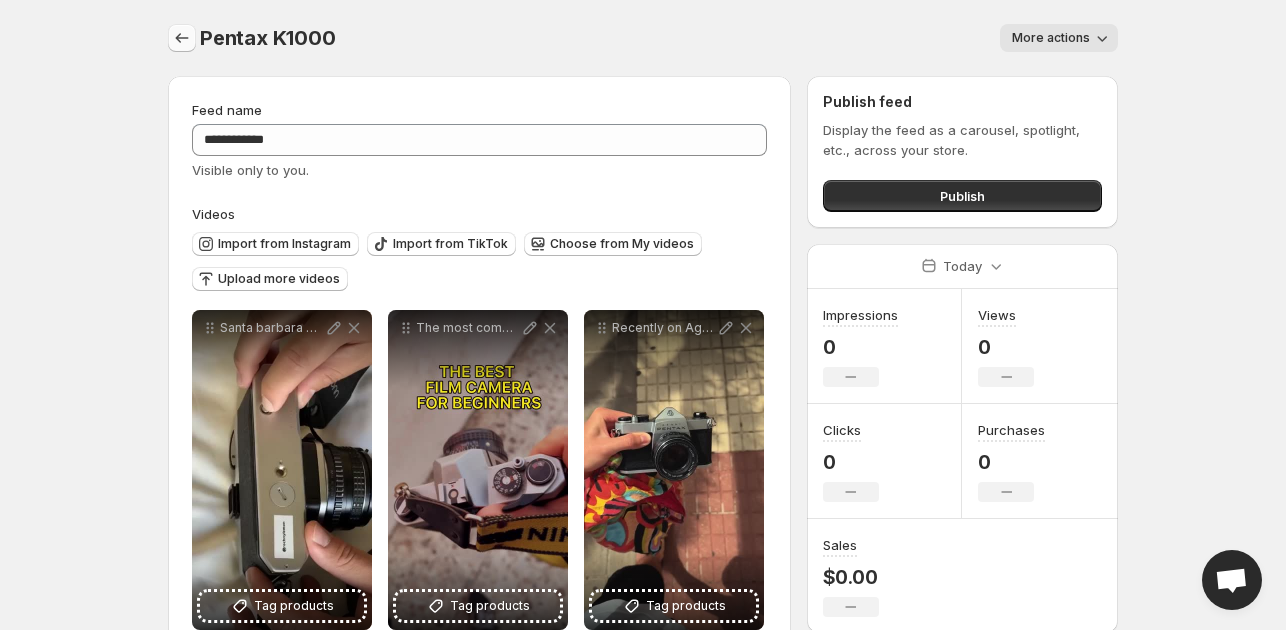 click 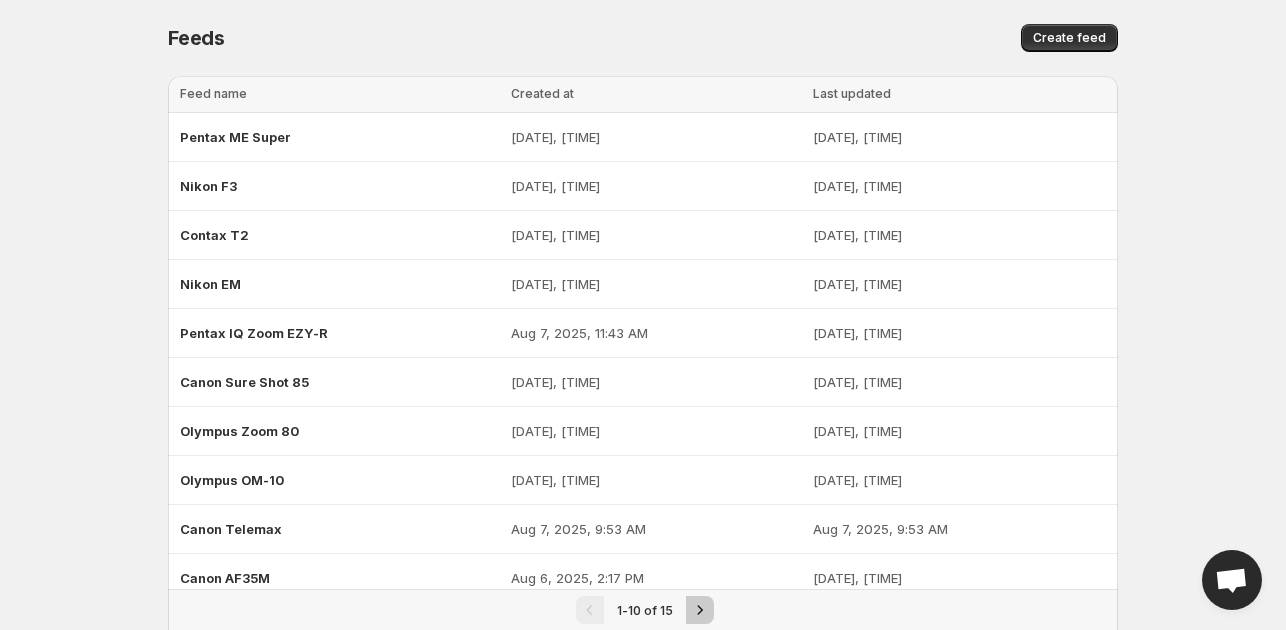 click 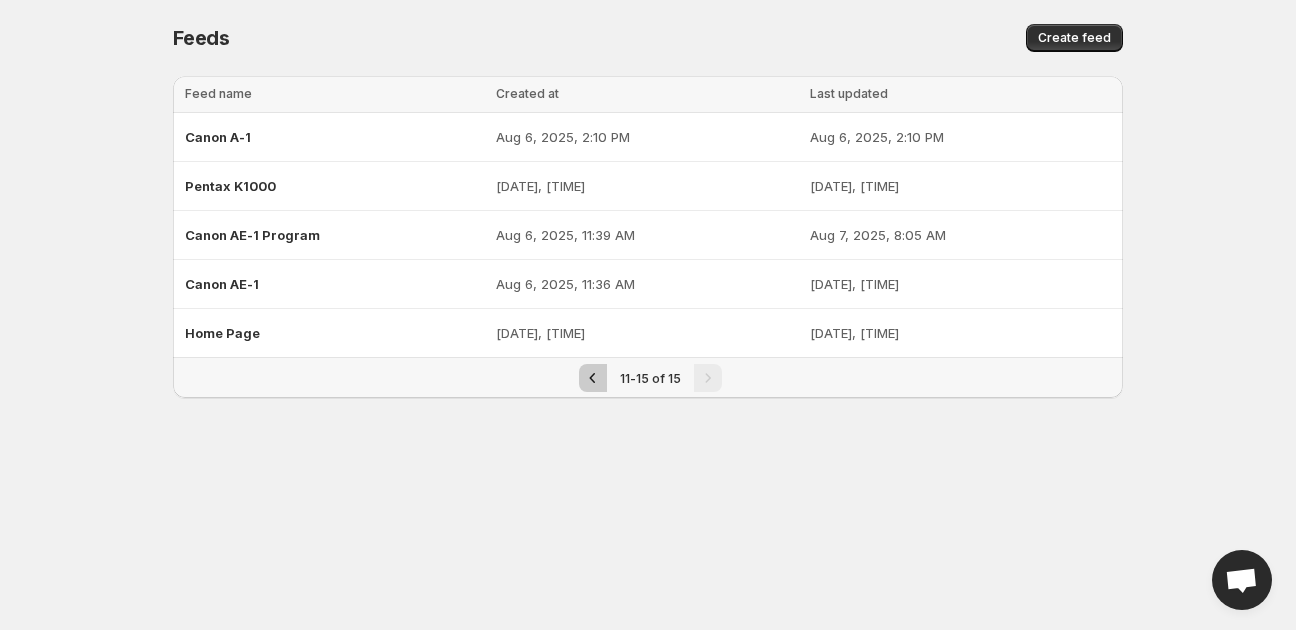 click 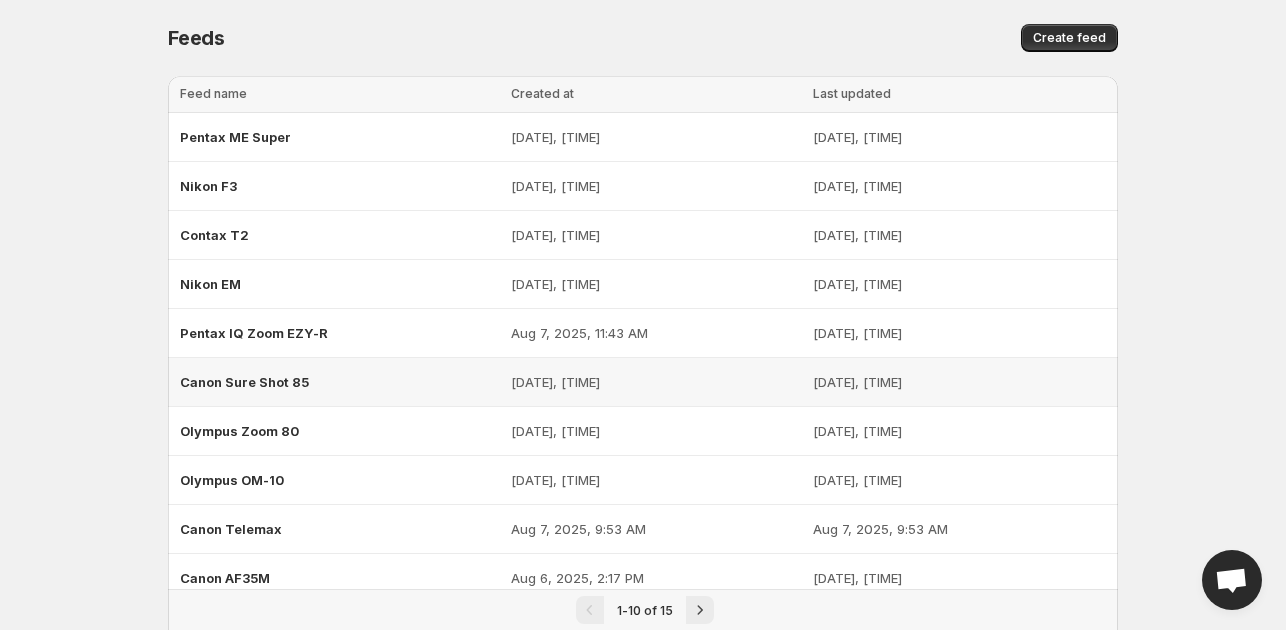 scroll, scrollTop: 58, scrollLeft: 0, axis: vertical 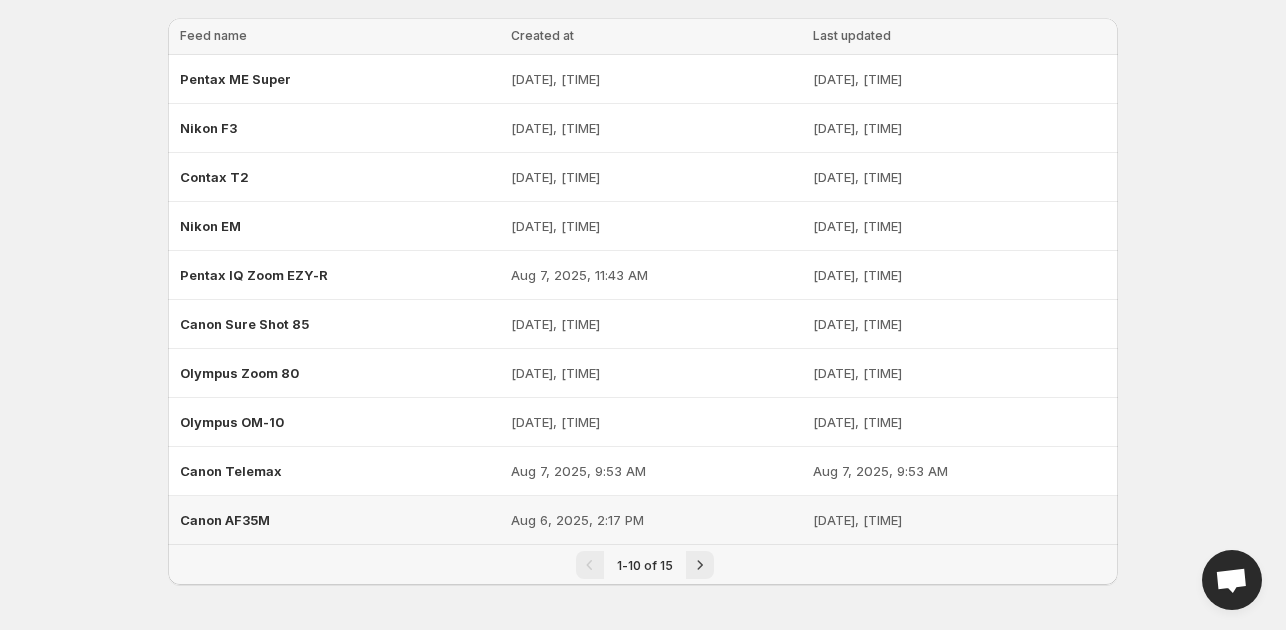 click on "Canon AF35M" at bounding box center [339, 520] 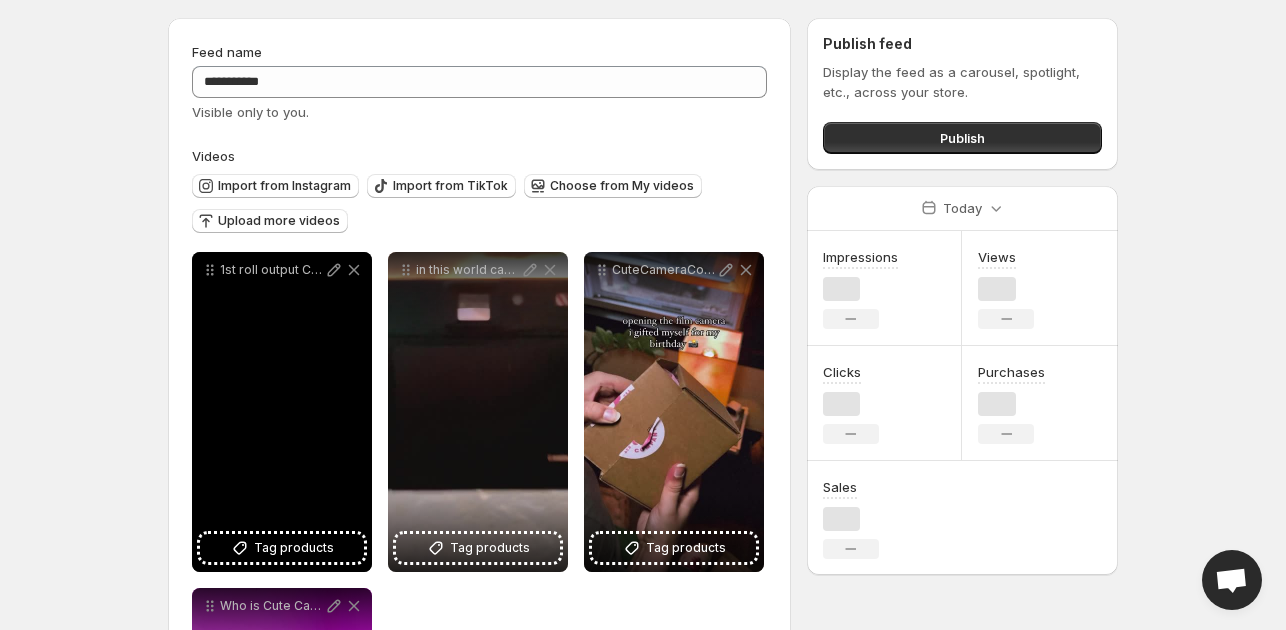 scroll, scrollTop: 0, scrollLeft: 0, axis: both 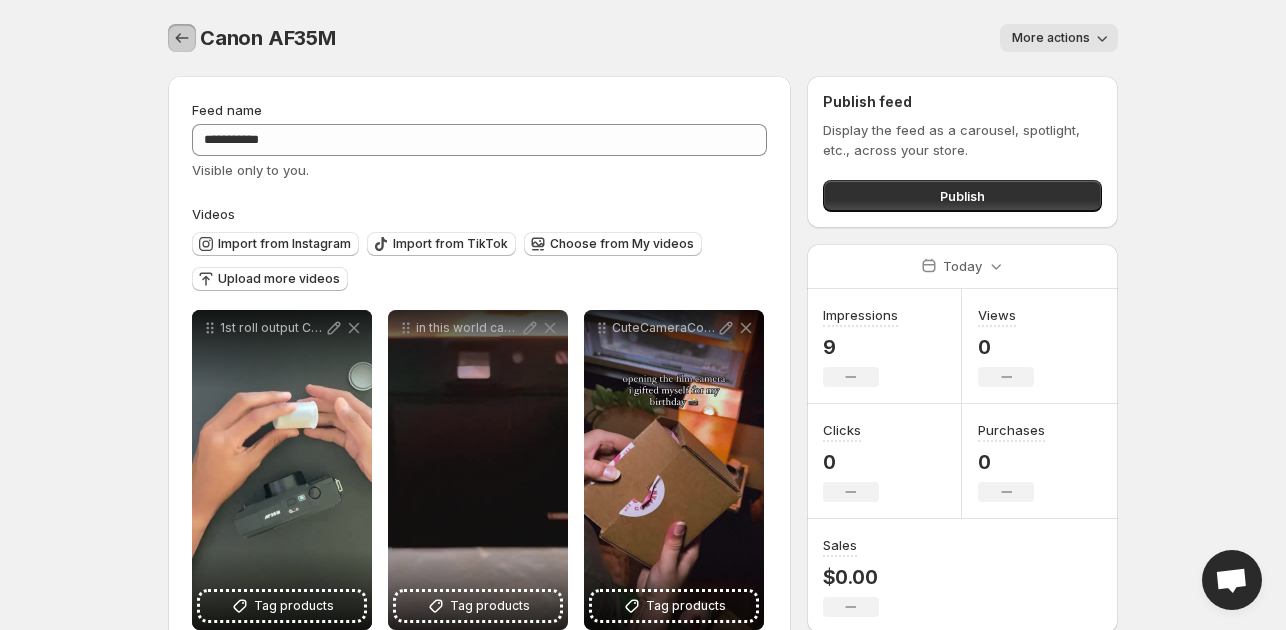 click 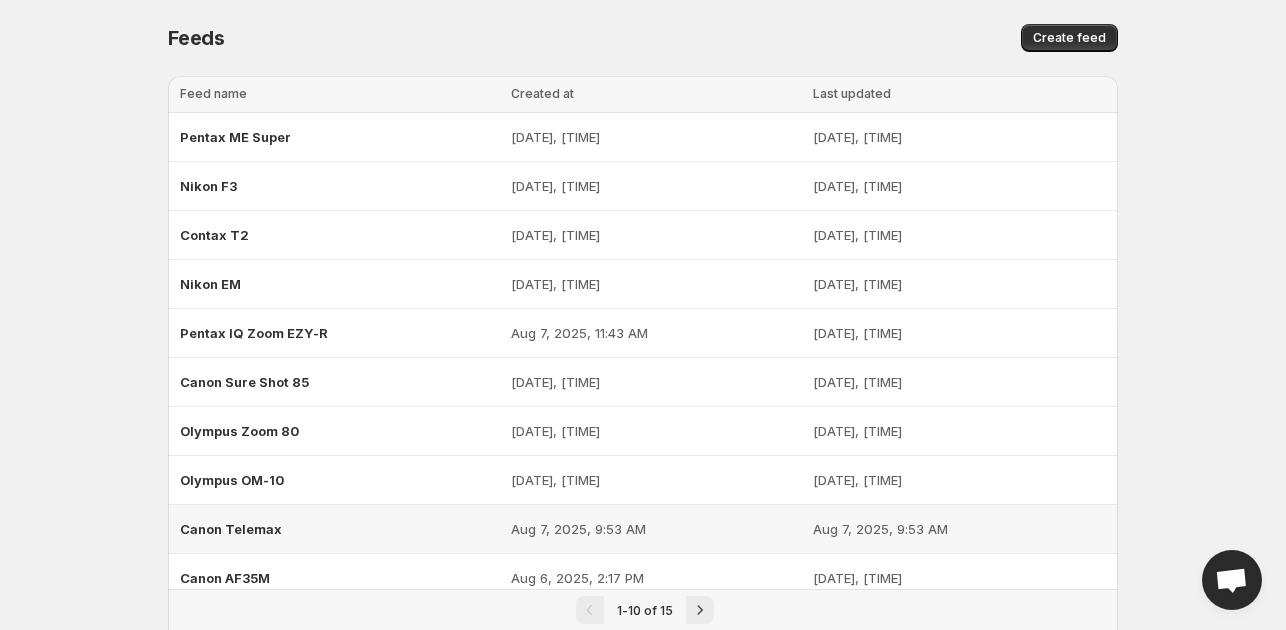 click on "Canon Telemax" at bounding box center (231, 529) 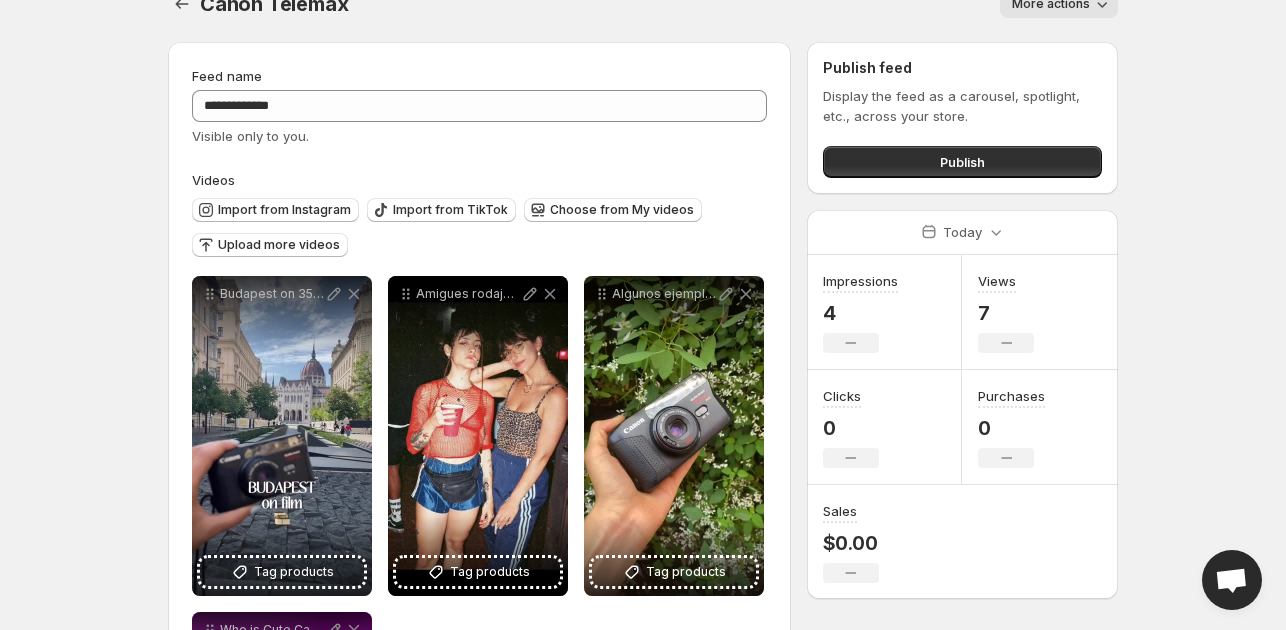 scroll, scrollTop: 0, scrollLeft: 0, axis: both 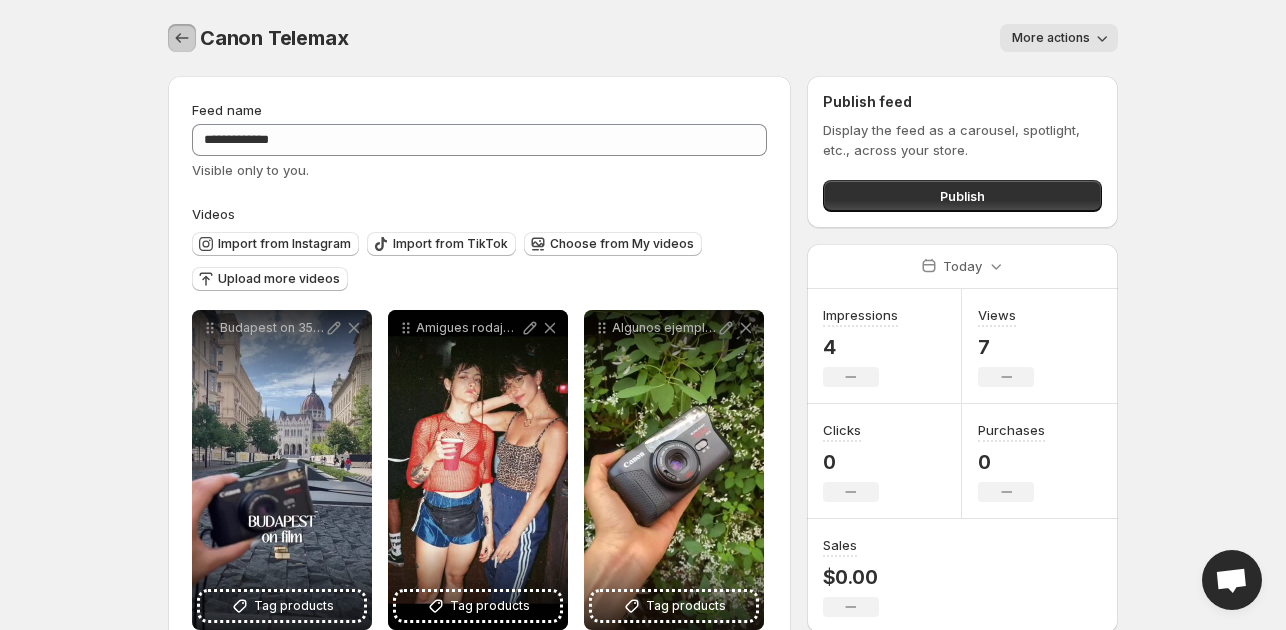 click 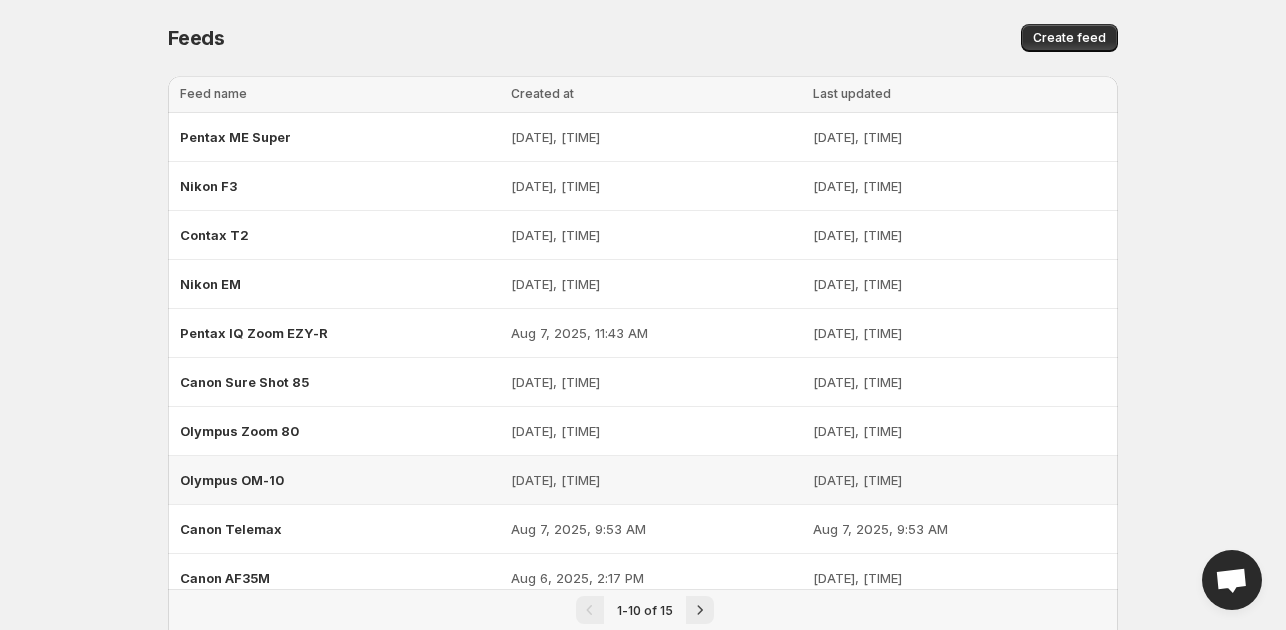click on "Olympus OM-10" at bounding box center (232, 480) 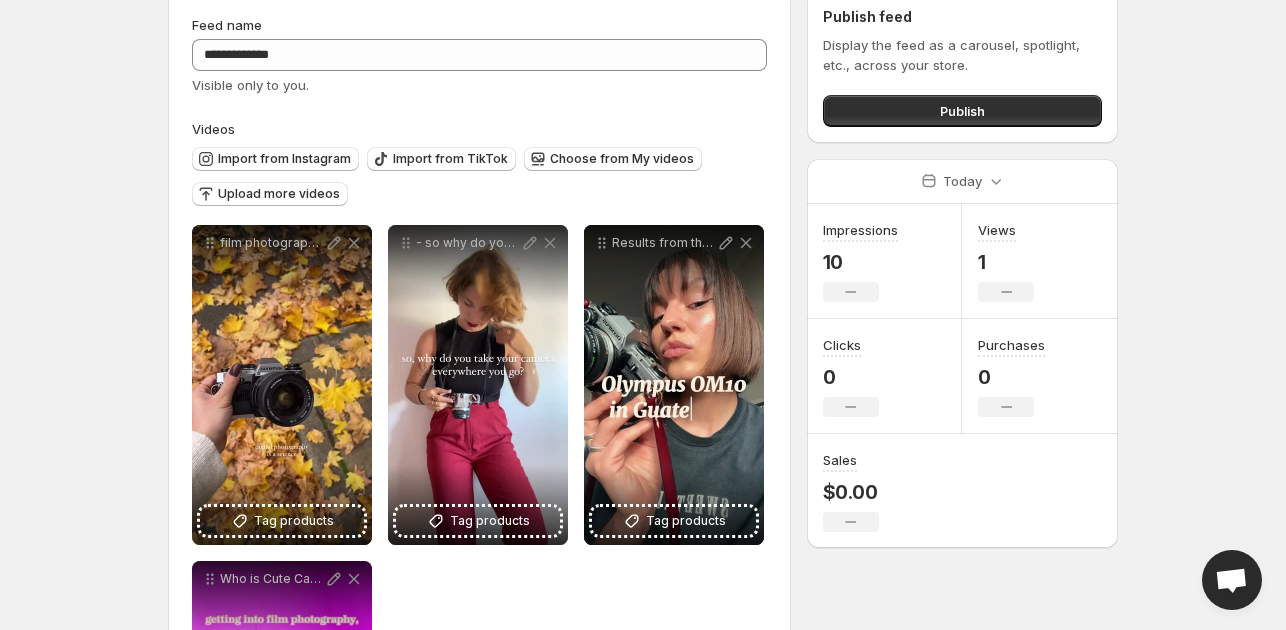 scroll, scrollTop: 0, scrollLeft: 0, axis: both 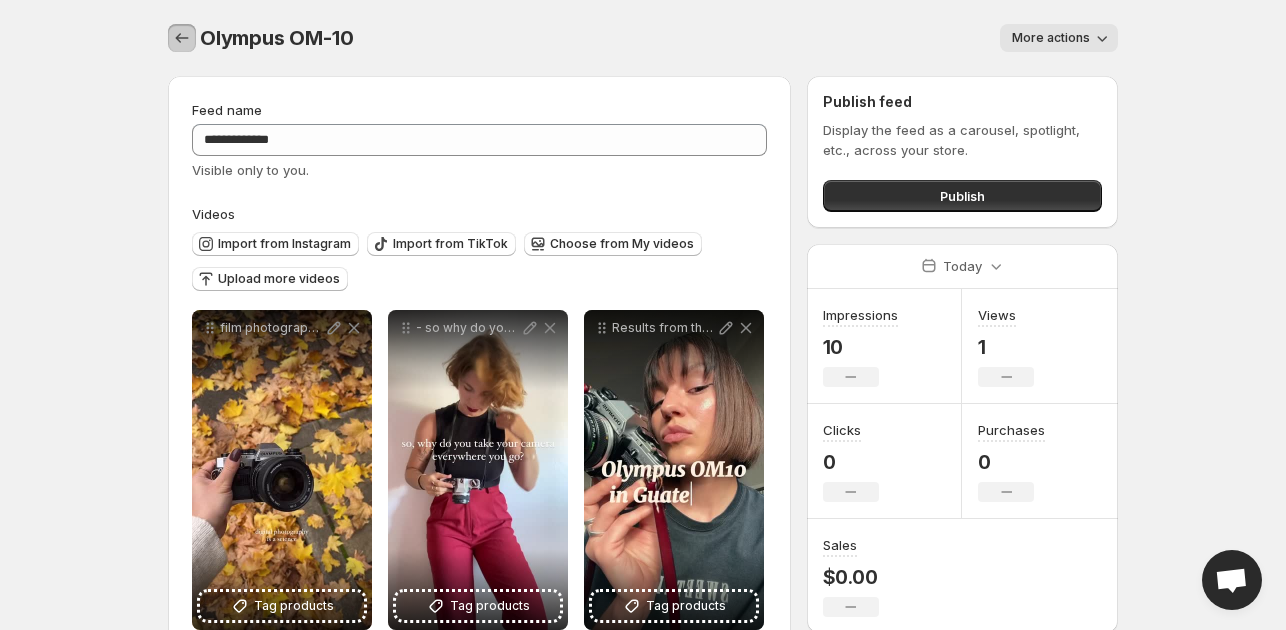 click 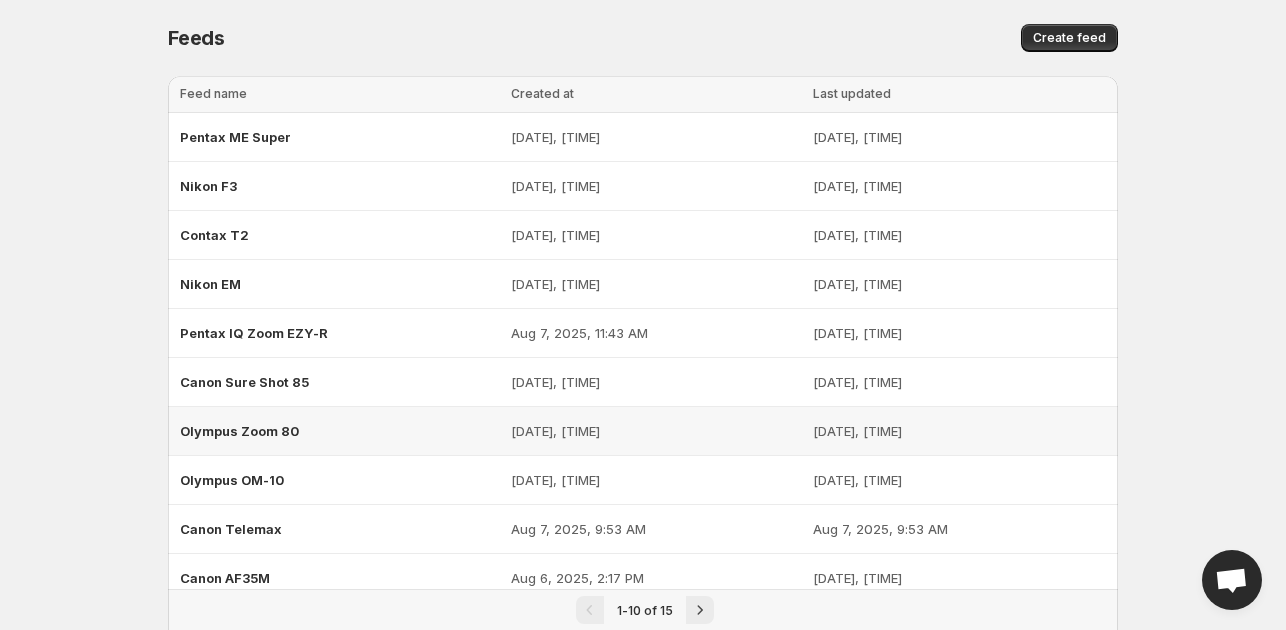 click on "Olympus Zoom 80" at bounding box center [239, 431] 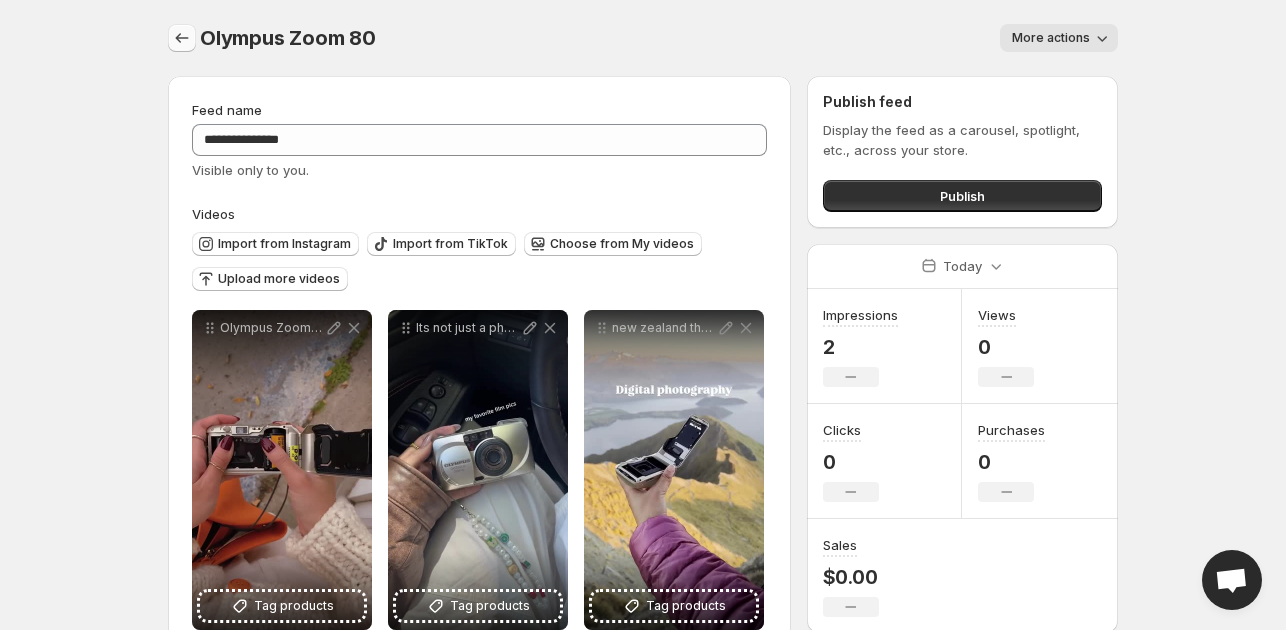 click 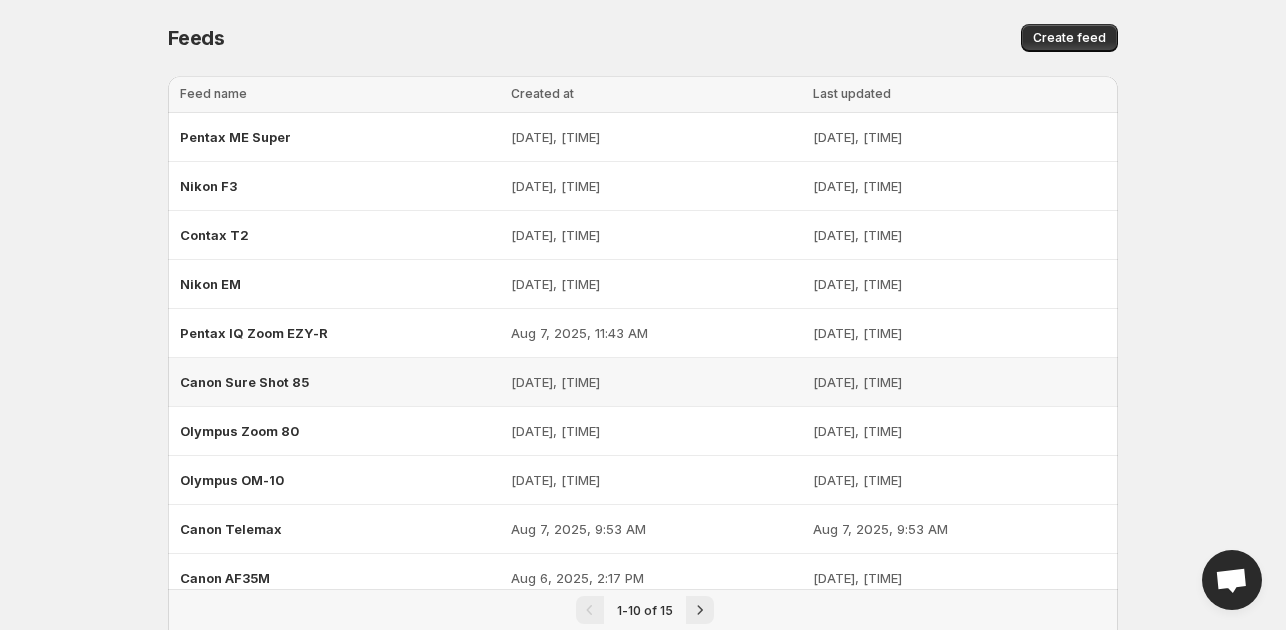 click on "Canon Sure Shot 85" at bounding box center [244, 382] 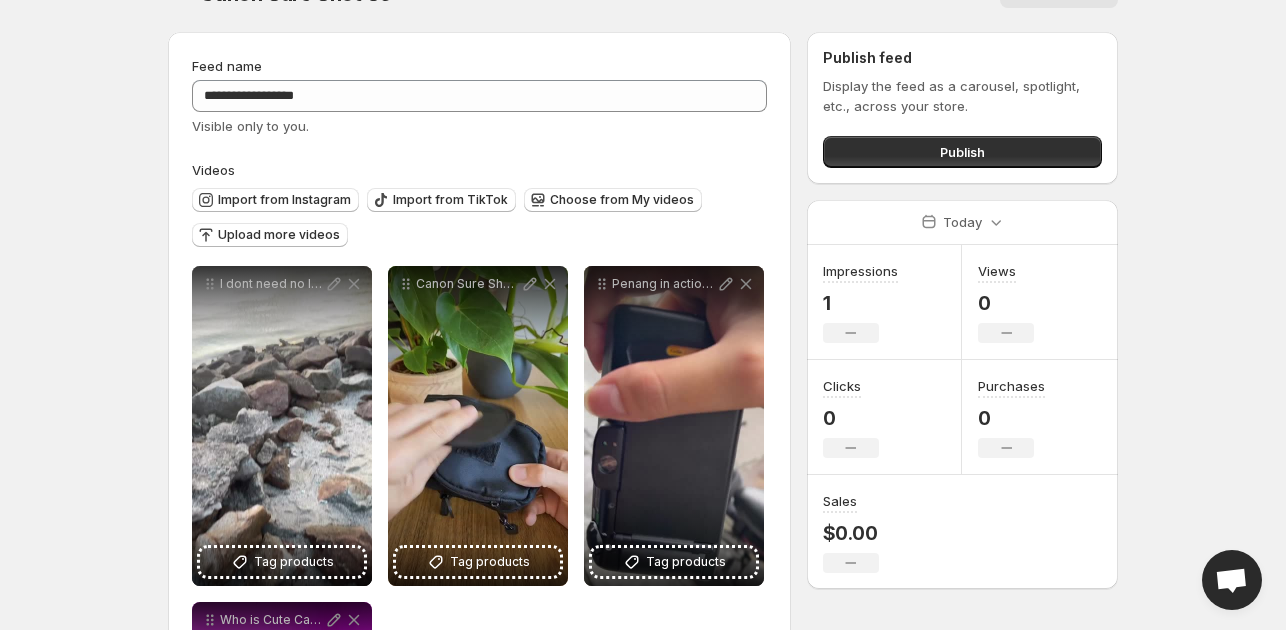 scroll, scrollTop: 0, scrollLeft: 0, axis: both 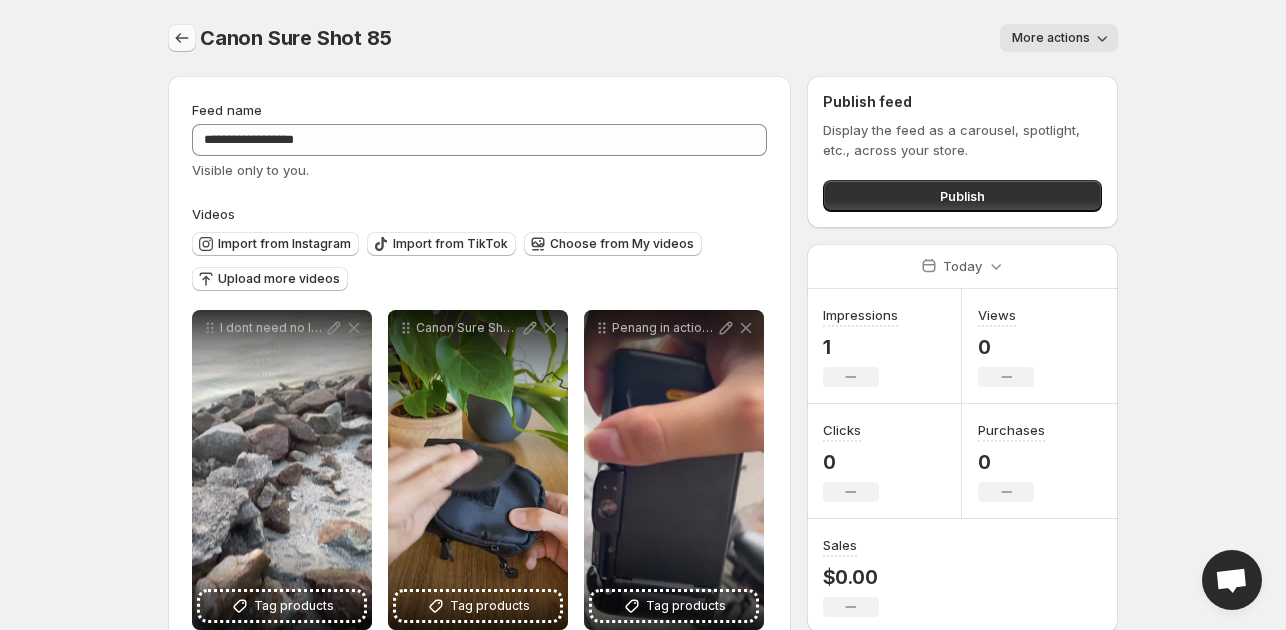 click 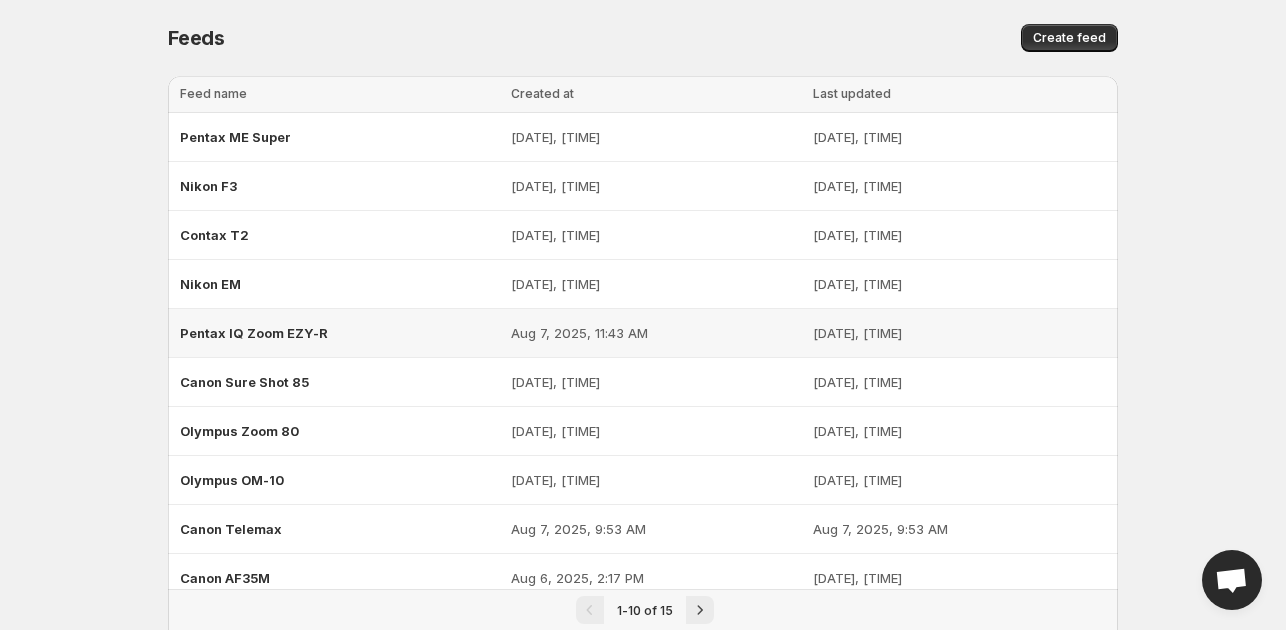 click on "Pentax IQ Zoom EZY-R" at bounding box center (254, 333) 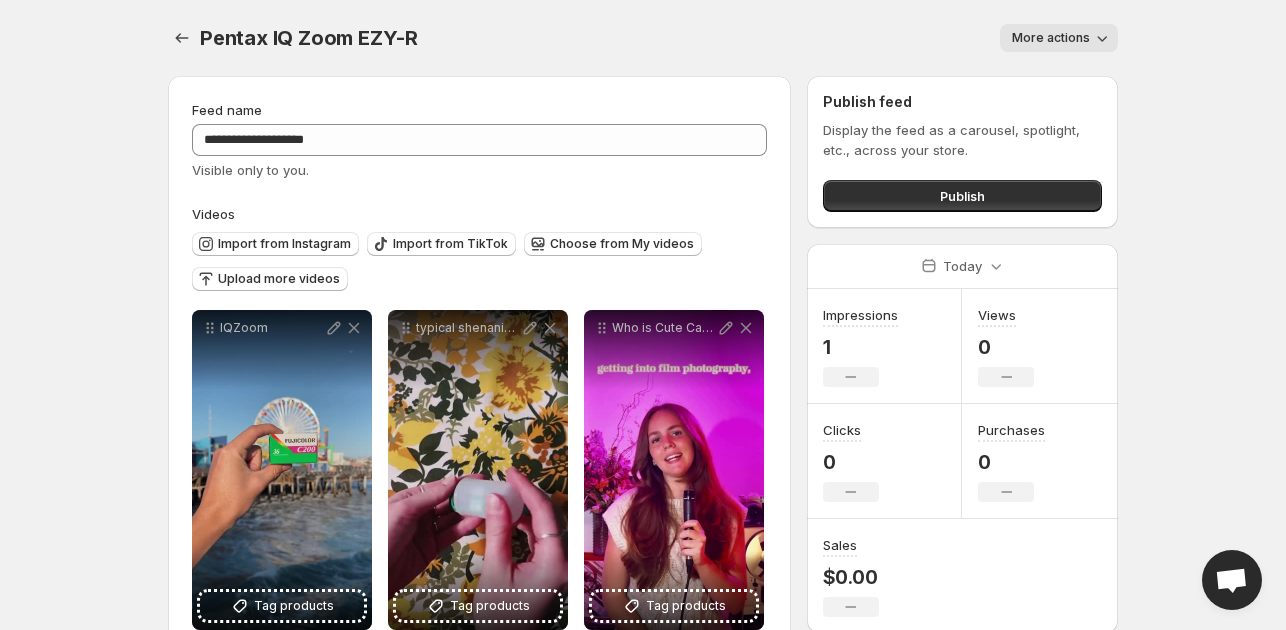click on "Pentax IQ Zoom EZY-R. This page is ready Pentax IQ Zoom EZY-R More actions More actions More actions" at bounding box center [643, 38] 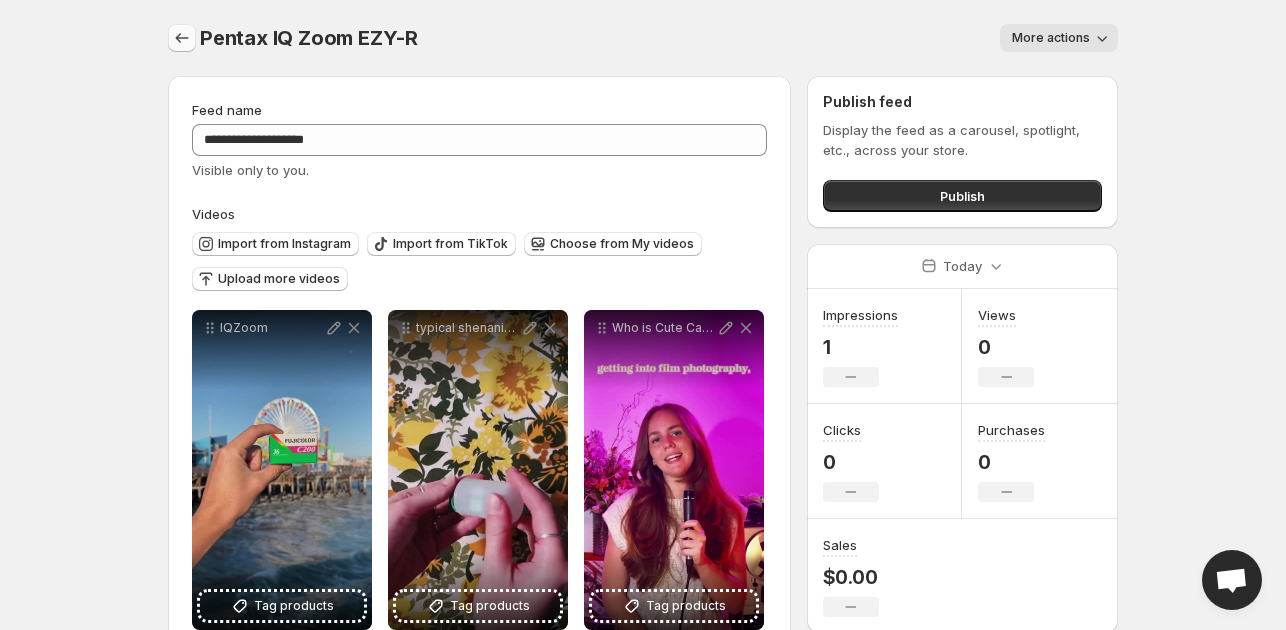 click 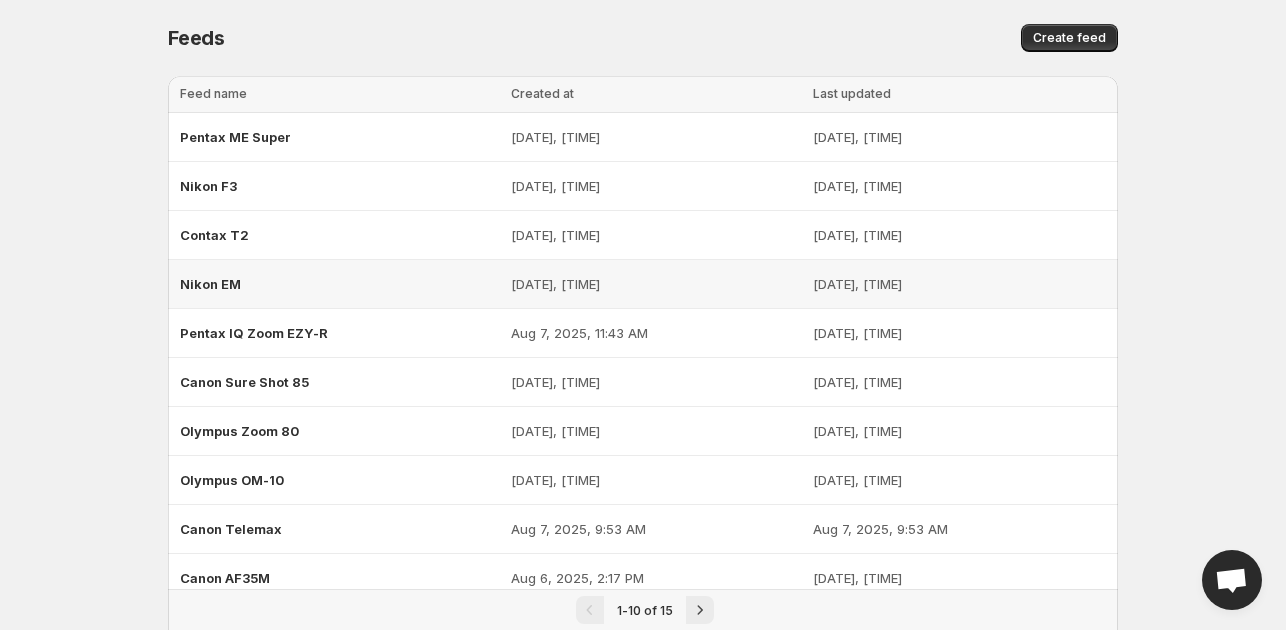 click on "Nikon EM" at bounding box center (339, 284) 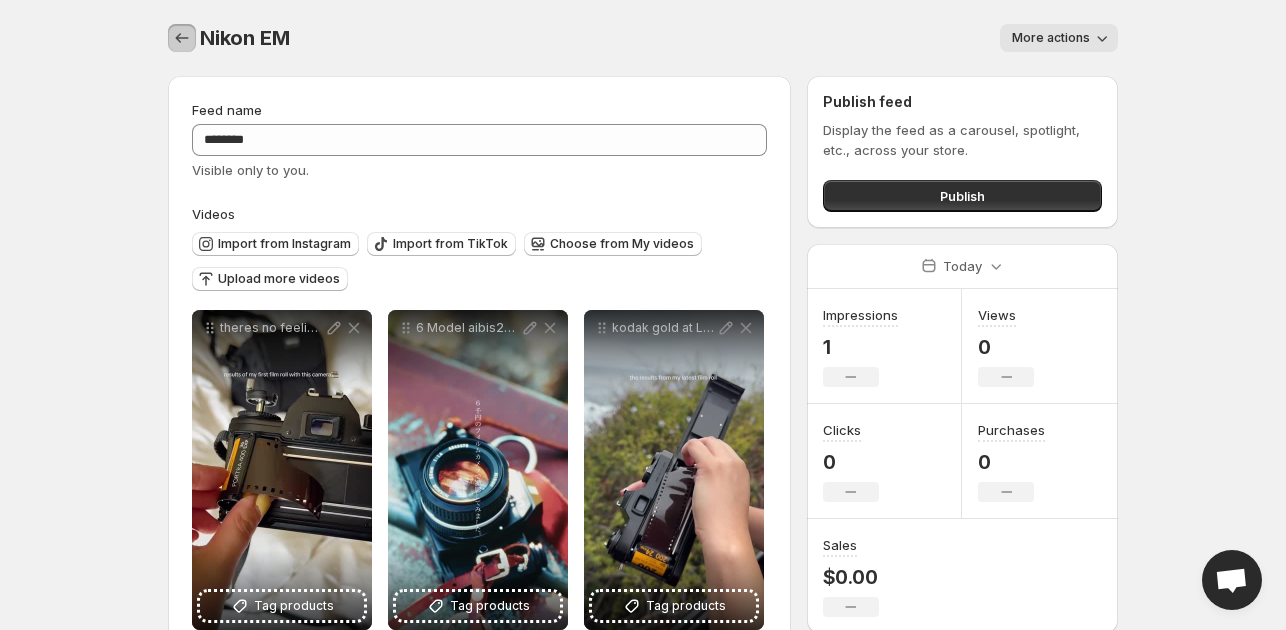 click at bounding box center [182, 38] 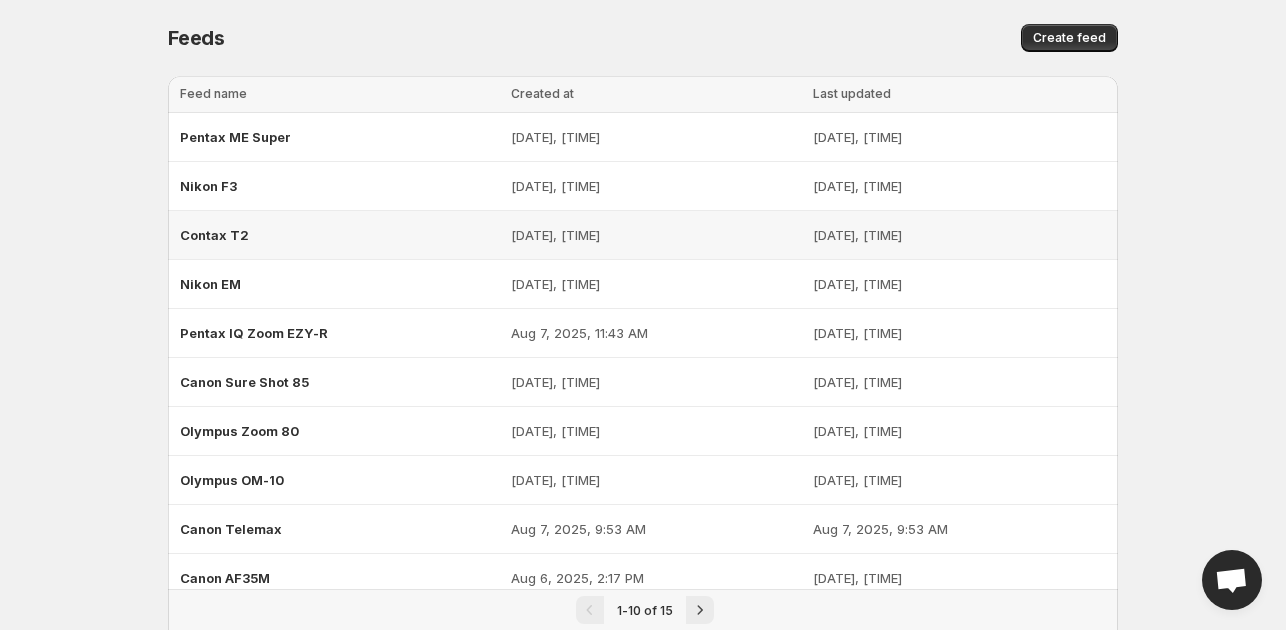click on "Contax T2" at bounding box center [214, 235] 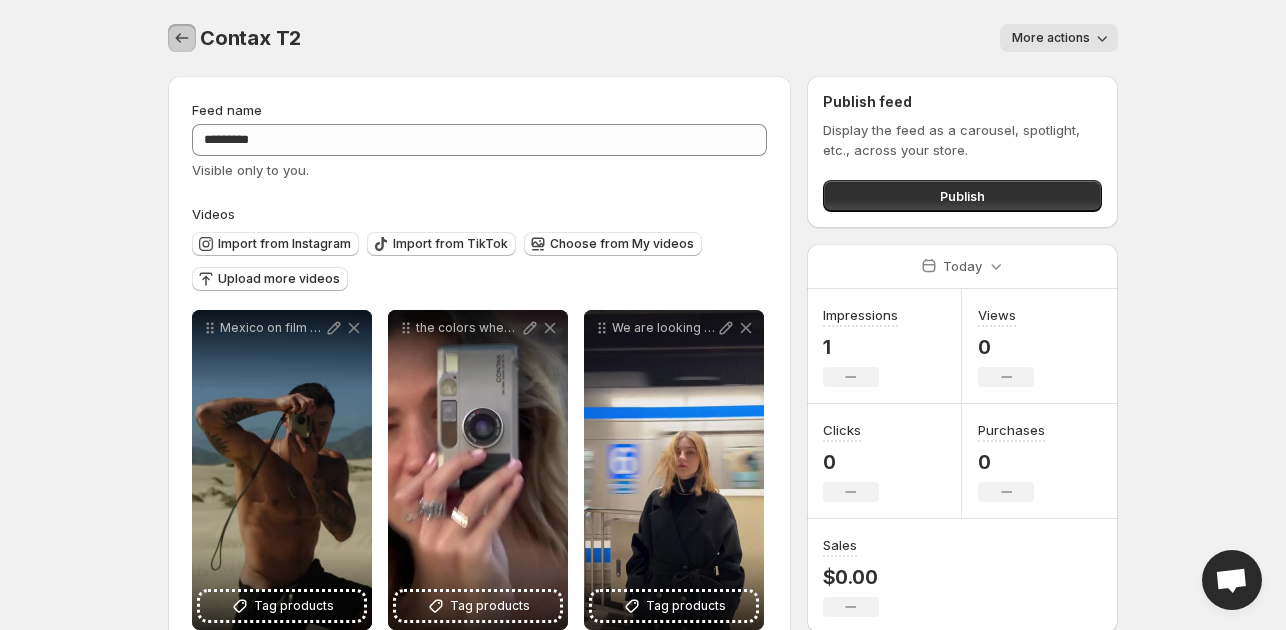click 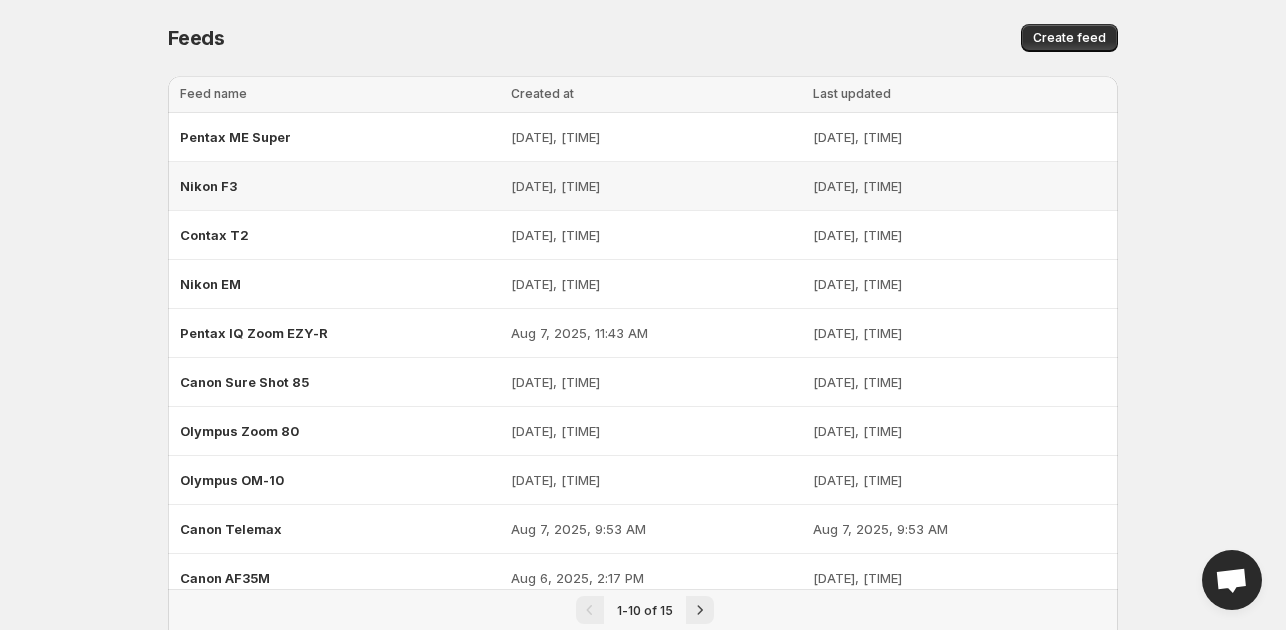 click on "Nikon F3" at bounding box center (208, 186) 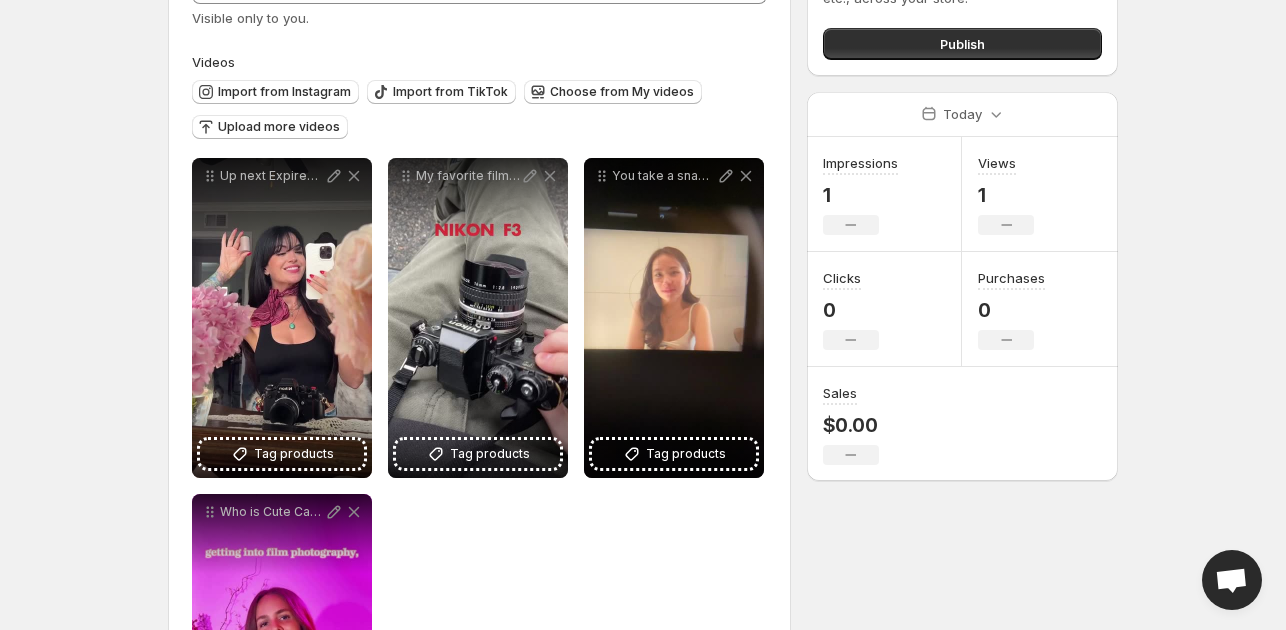 scroll, scrollTop: 0, scrollLeft: 0, axis: both 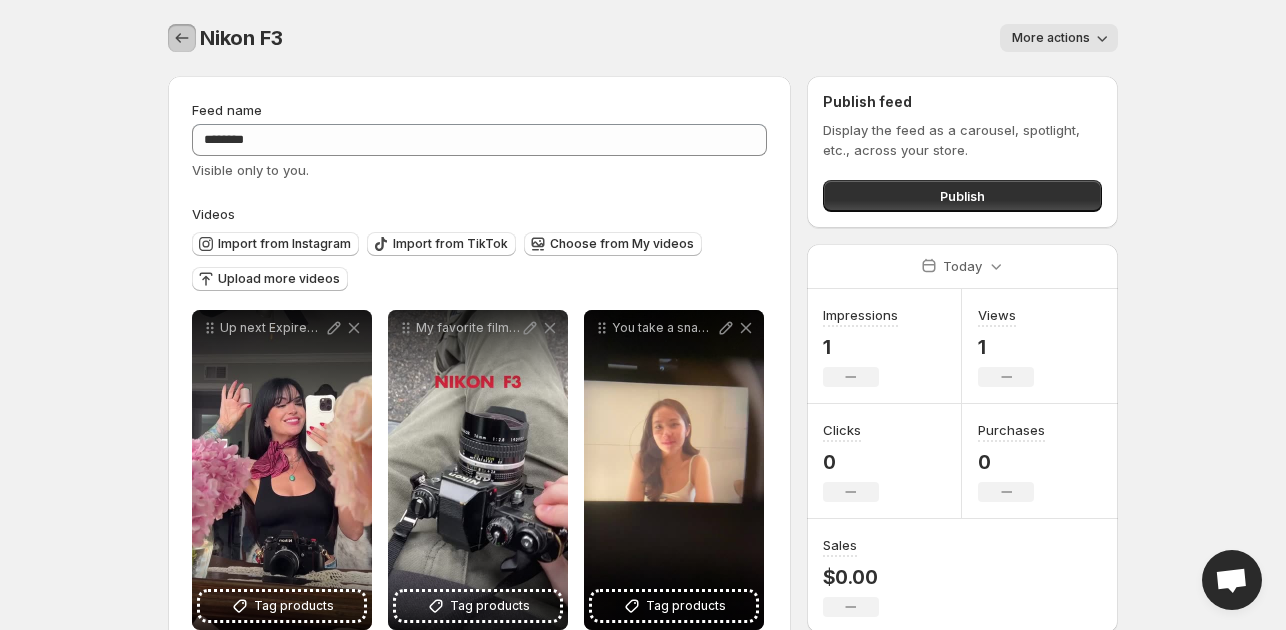 click 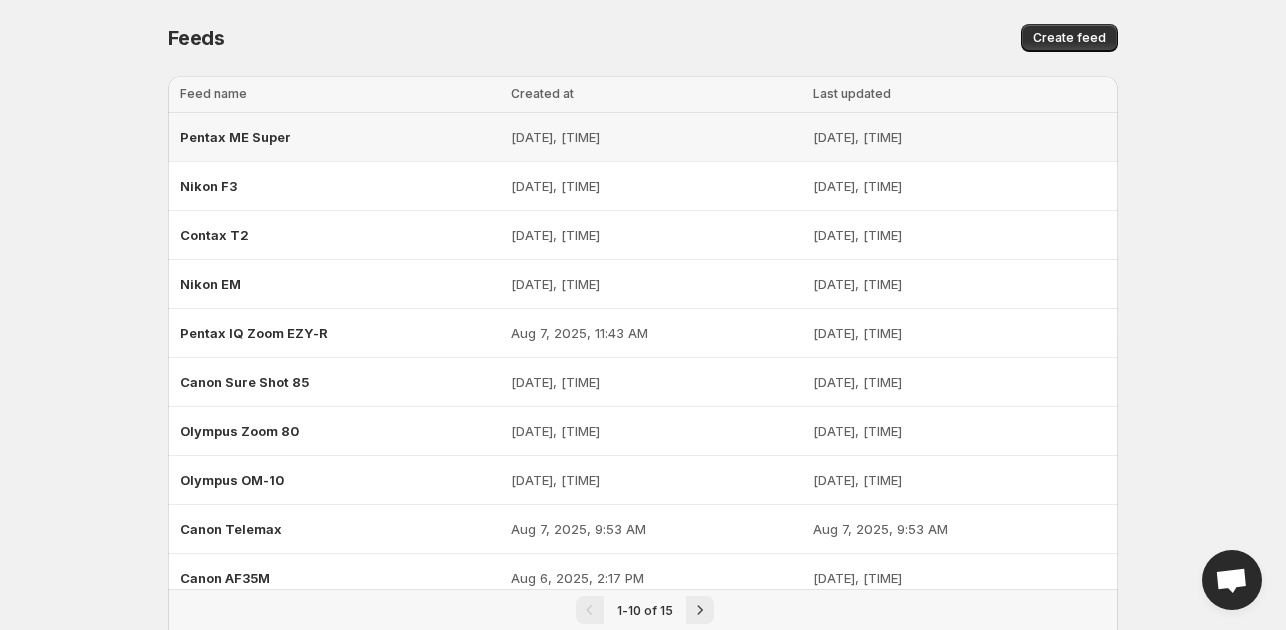 click on "Pentax ME Super" at bounding box center [235, 137] 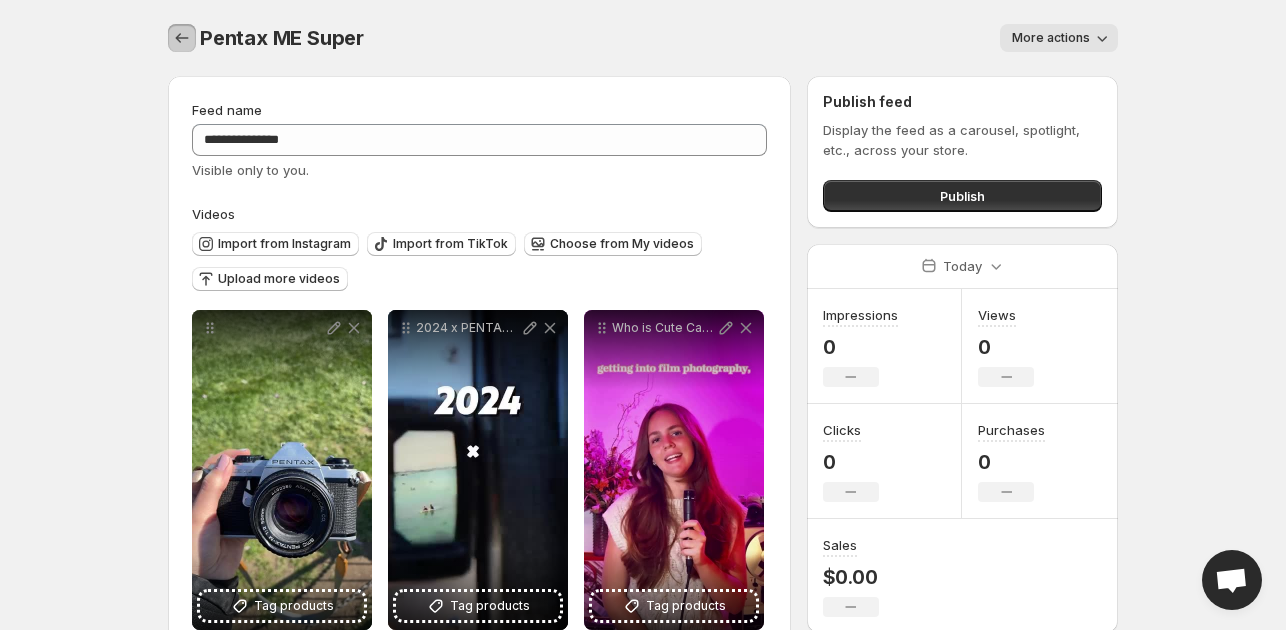 click at bounding box center (182, 38) 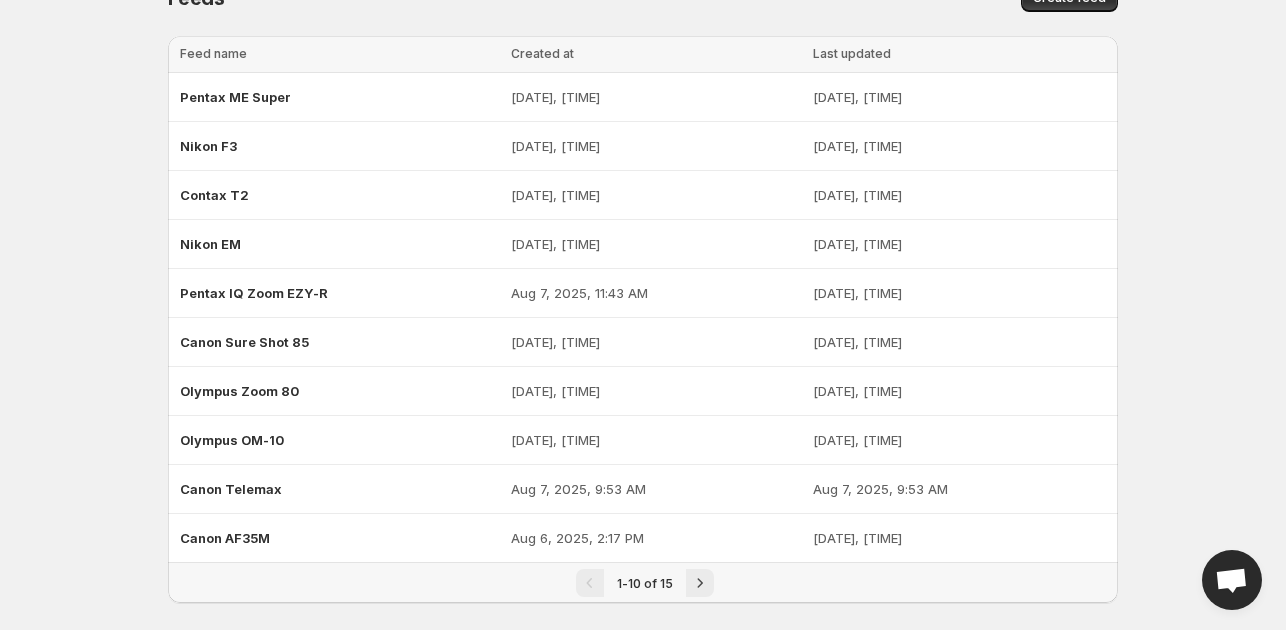 scroll, scrollTop: 58, scrollLeft: 0, axis: vertical 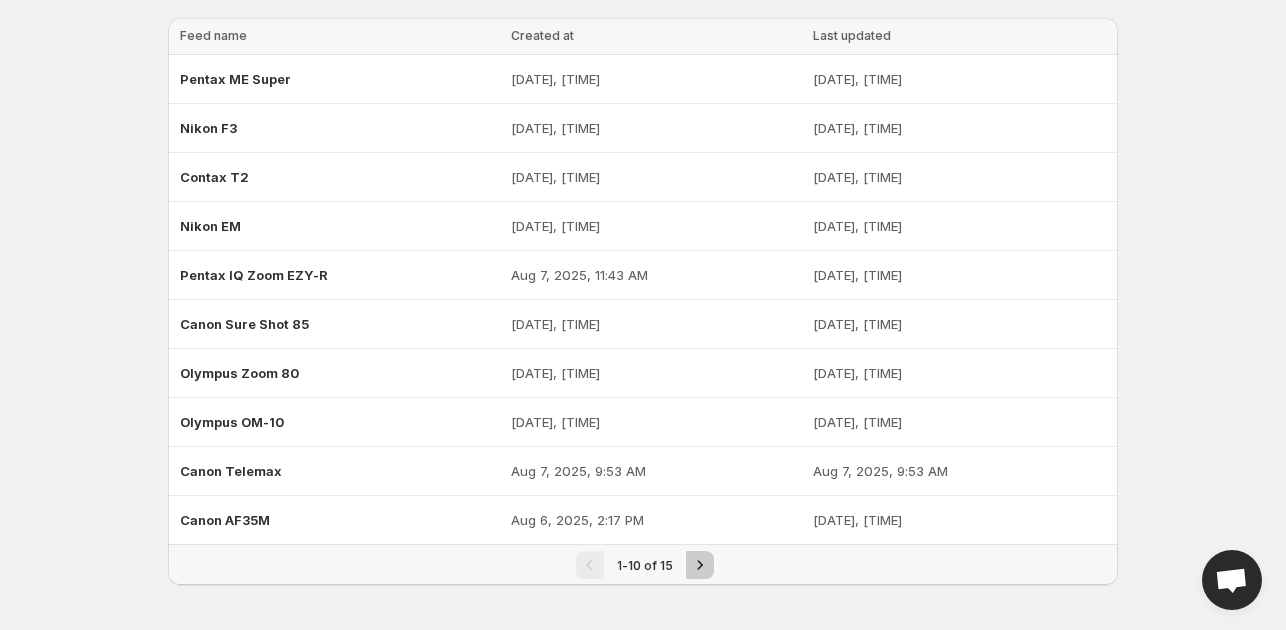 click at bounding box center (700, 565) 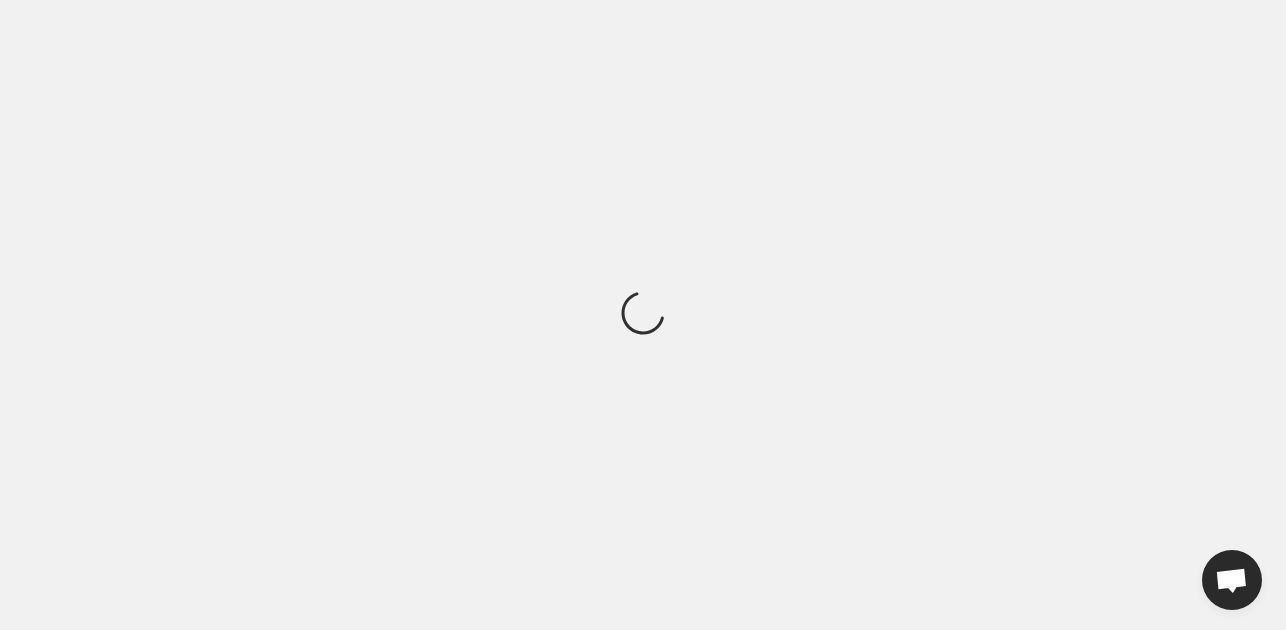 scroll, scrollTop: 0, scrollLeft: 0, axis: both 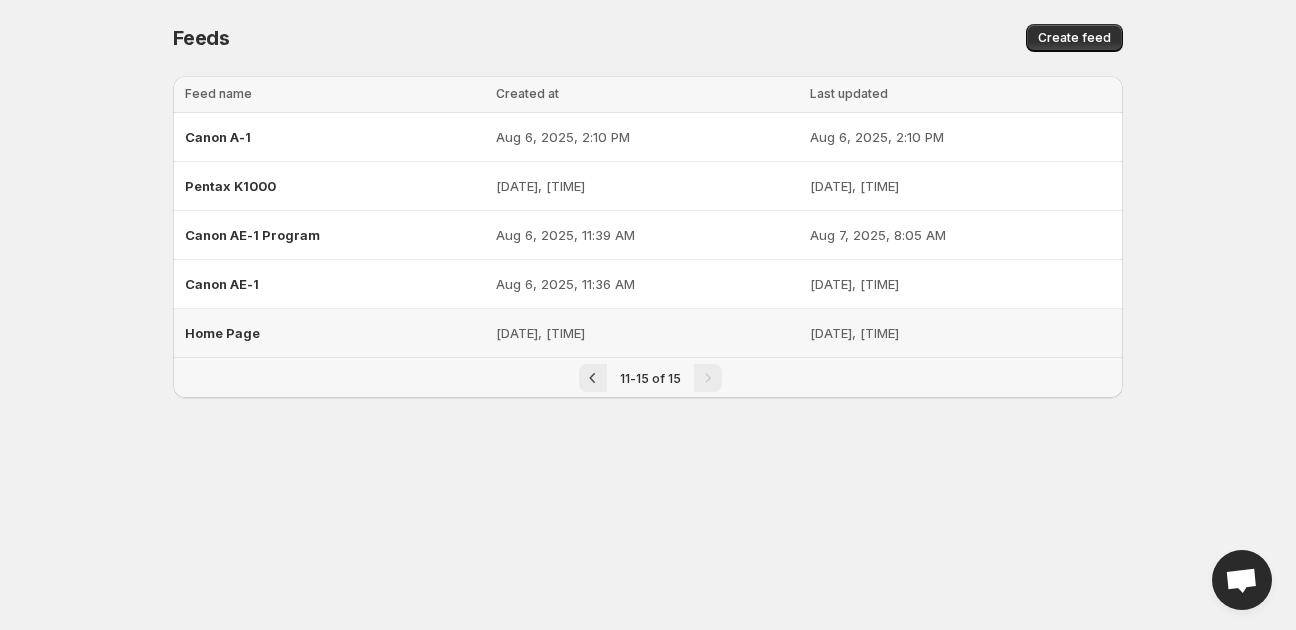 click on "Home Page" at bounding box center (222, 333) 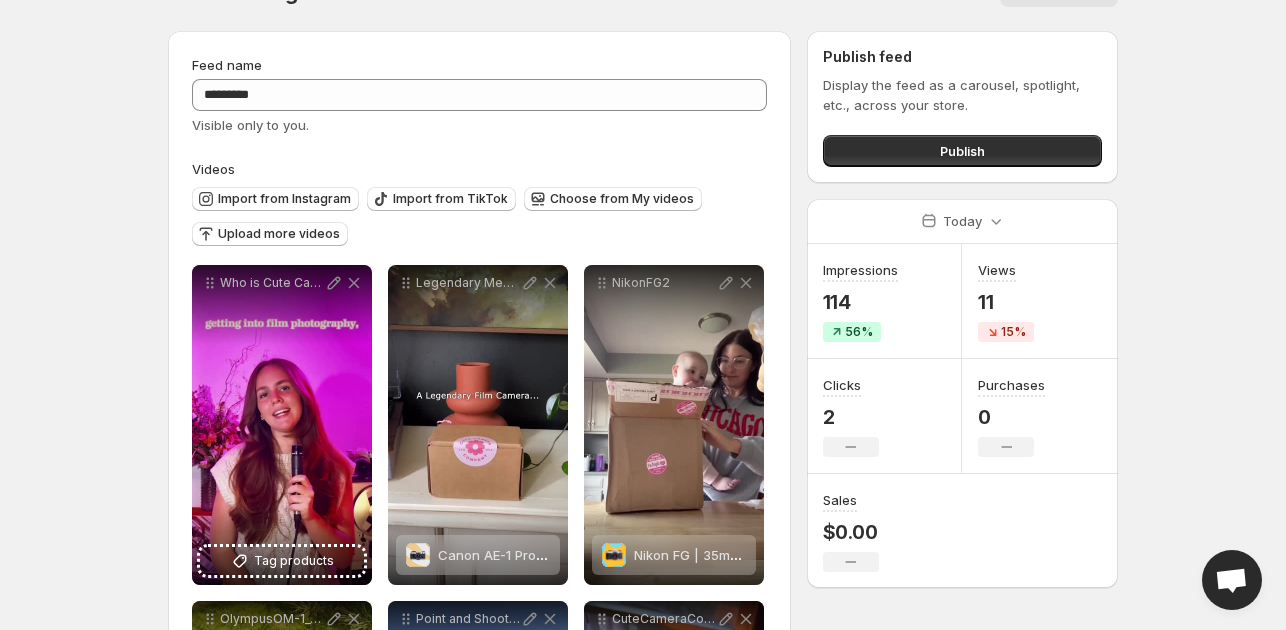 scroll, scrollTop: 0, scrollLeft: 0, axis: both 